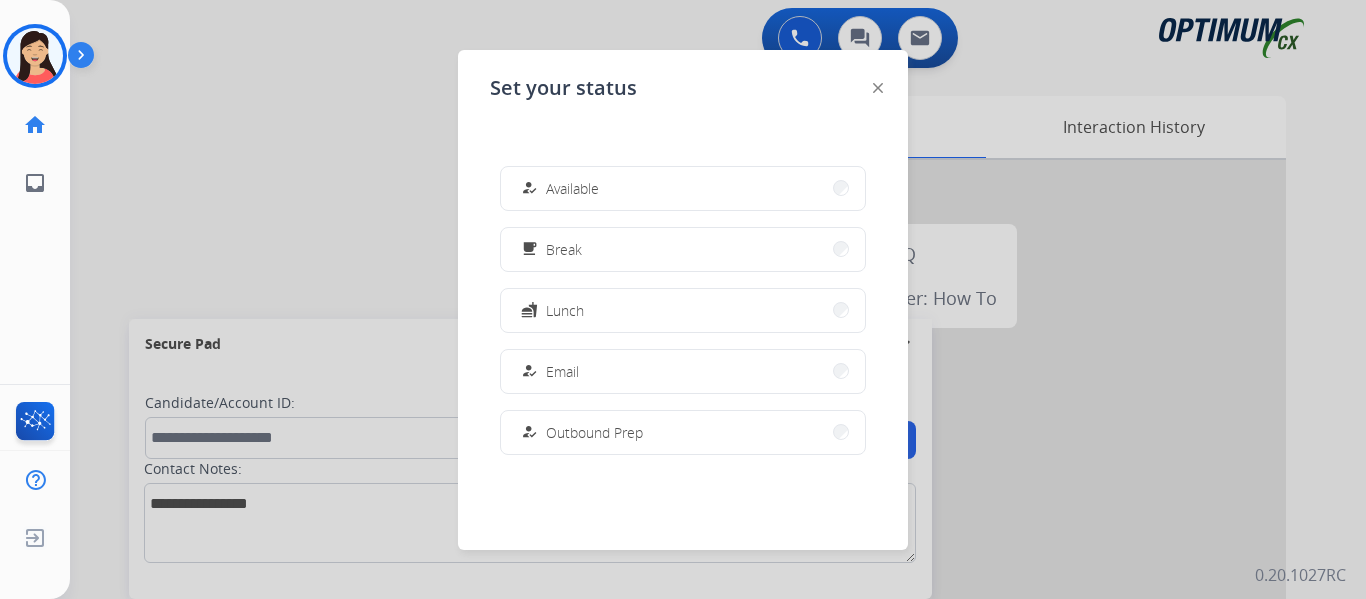 scroll, scrollTop: 0, scrollLeft: 0, axis: both 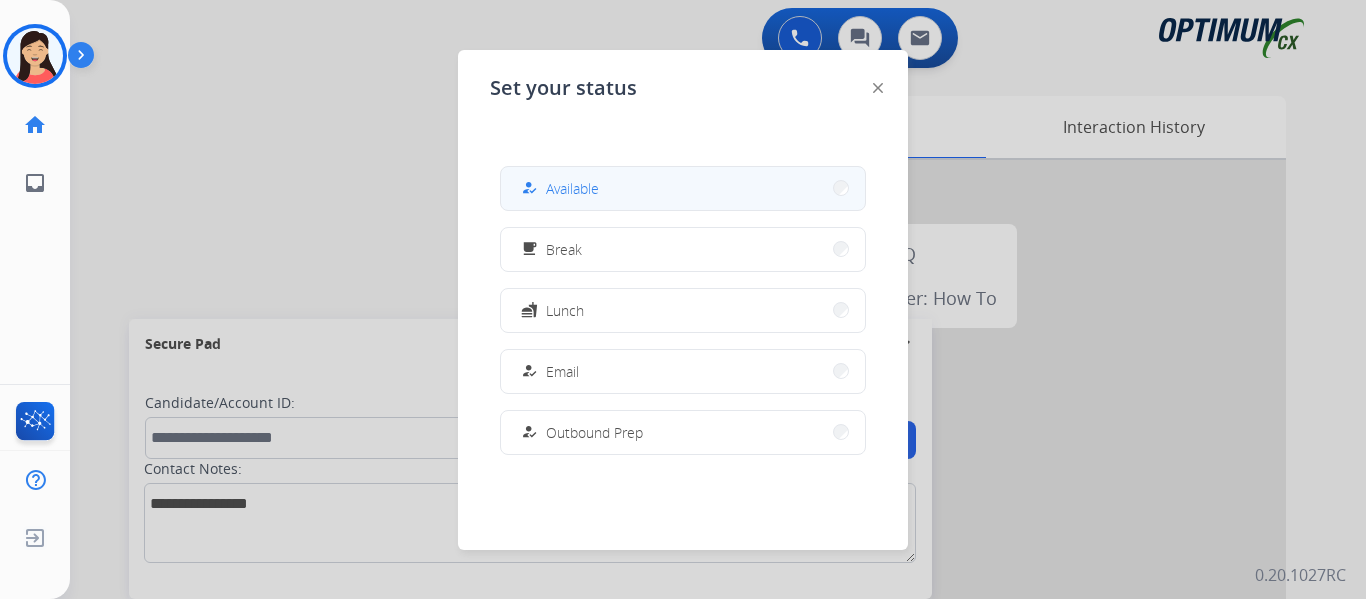 click on "how_to_reg Available" at bounding box center [683, 188] 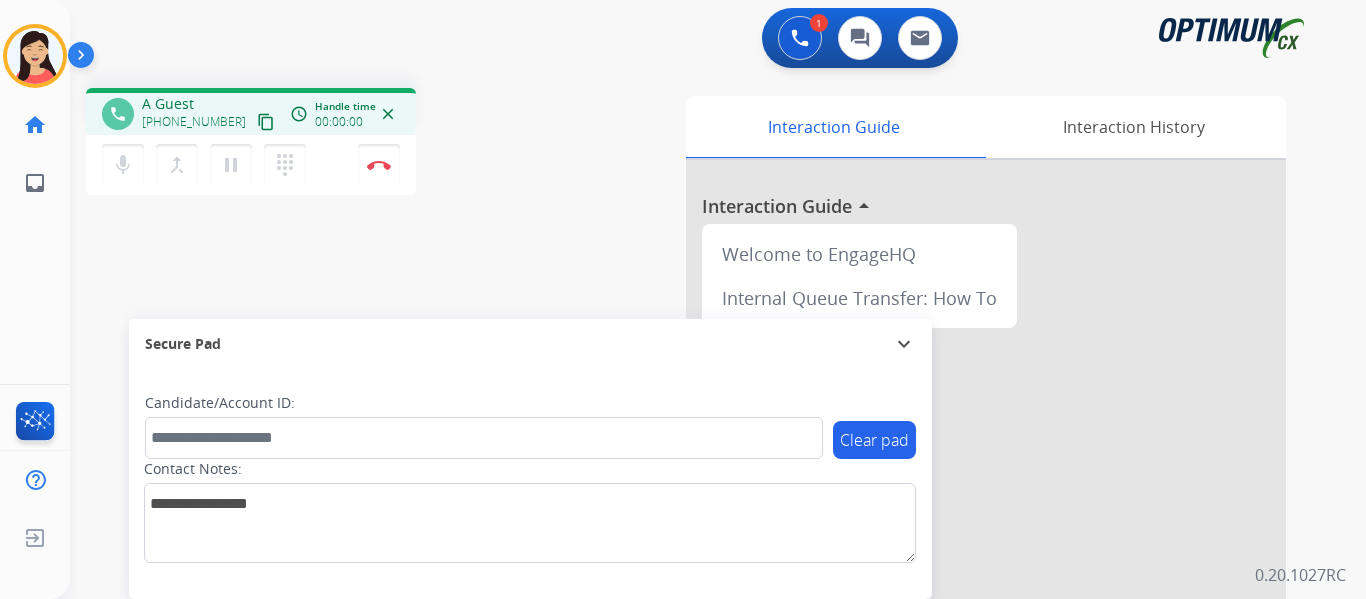 click on "content_copy" at bounding box center [266, 122] 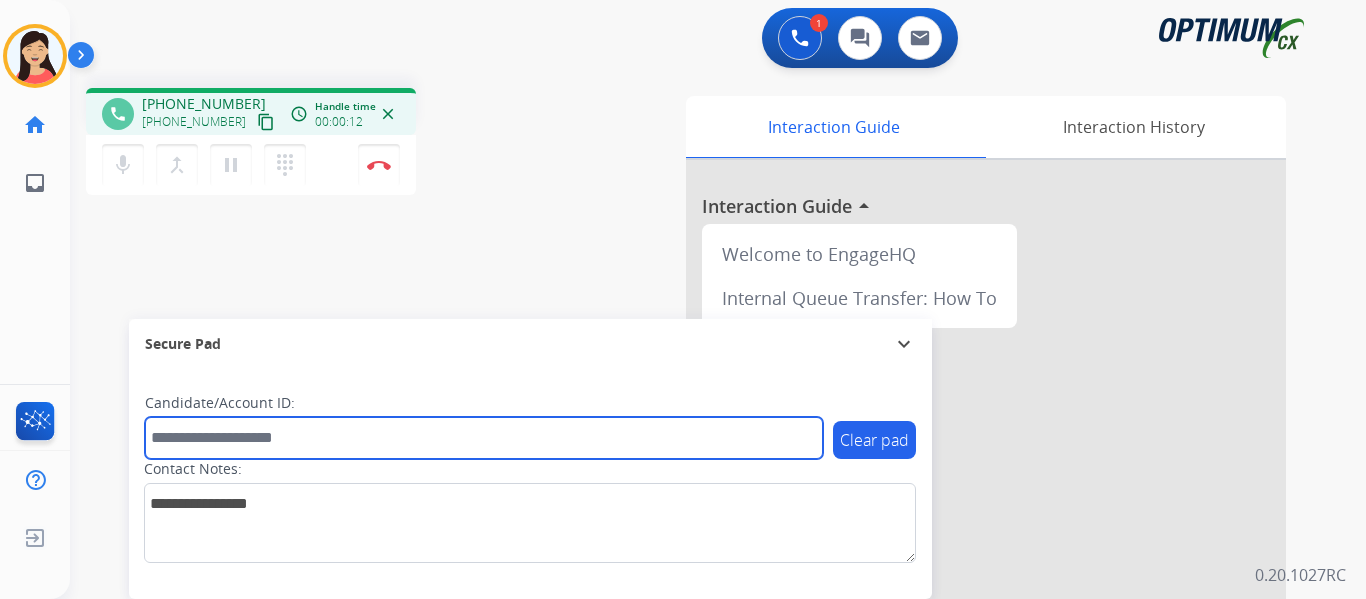 click at bounding box center (484, 438) 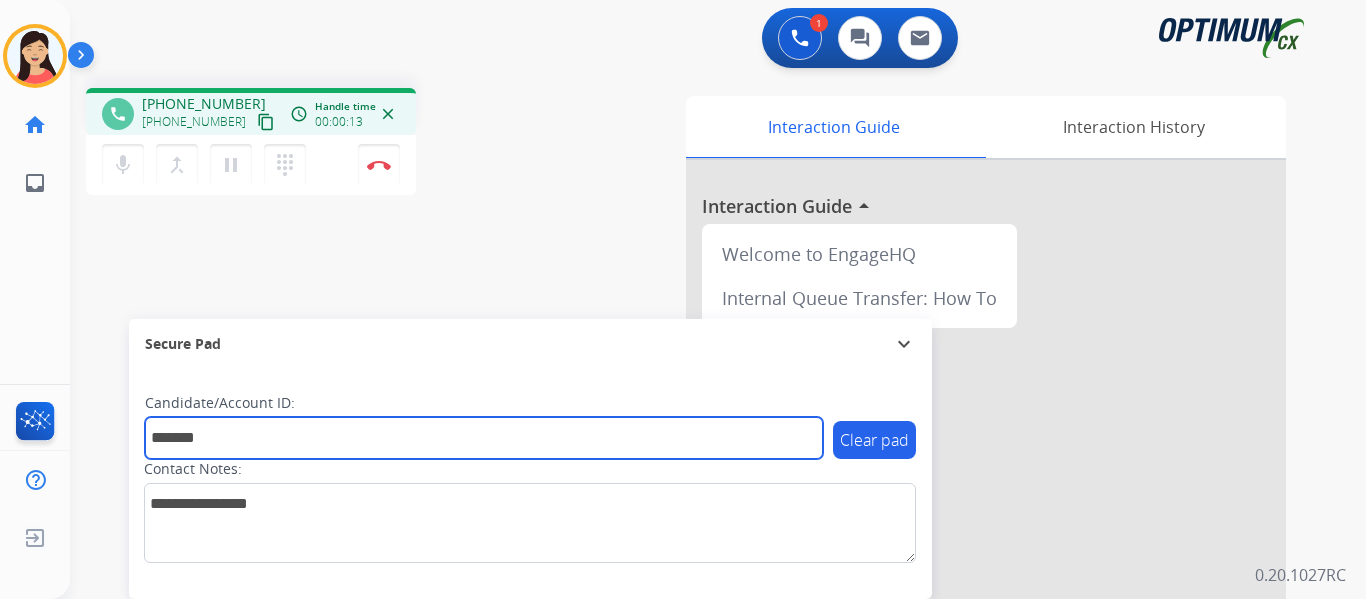 type on "*******" 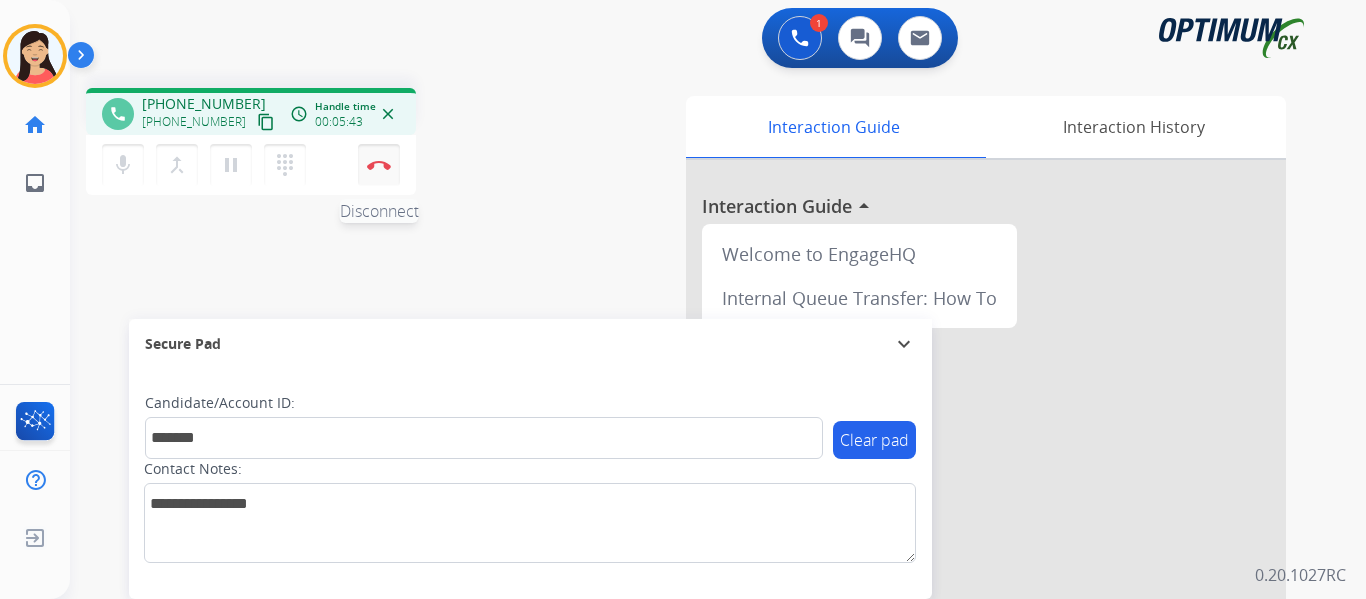 click at bounding box center (379, 165) 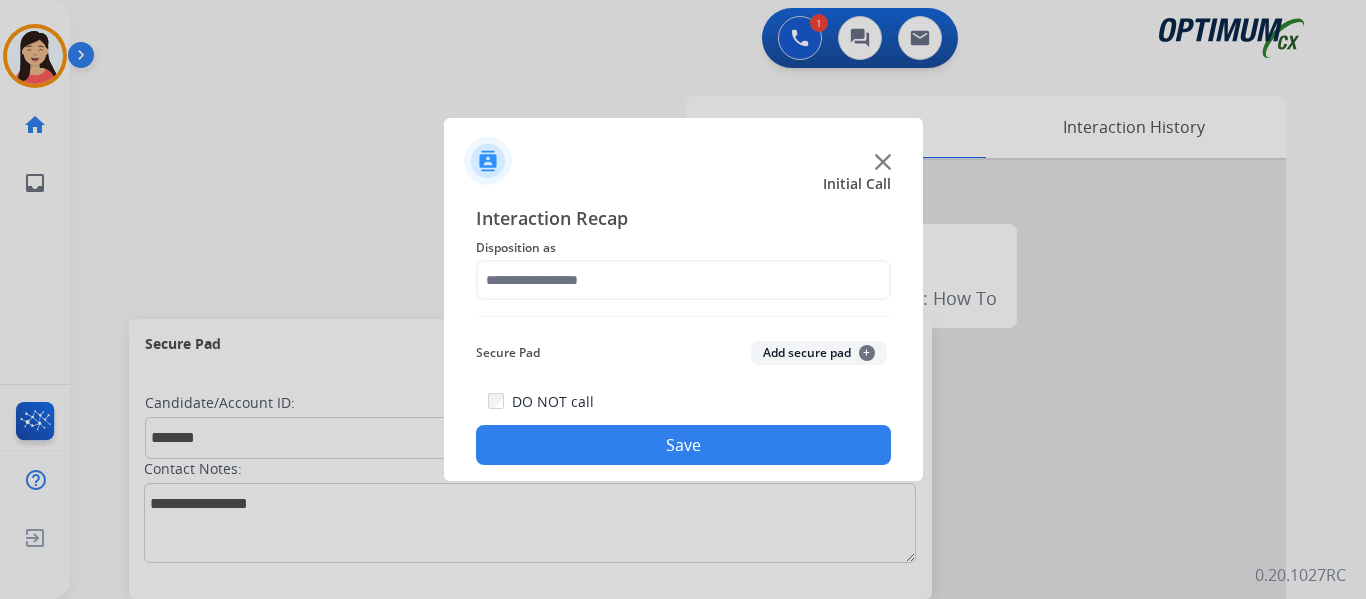 click on "Add secure pad  +" 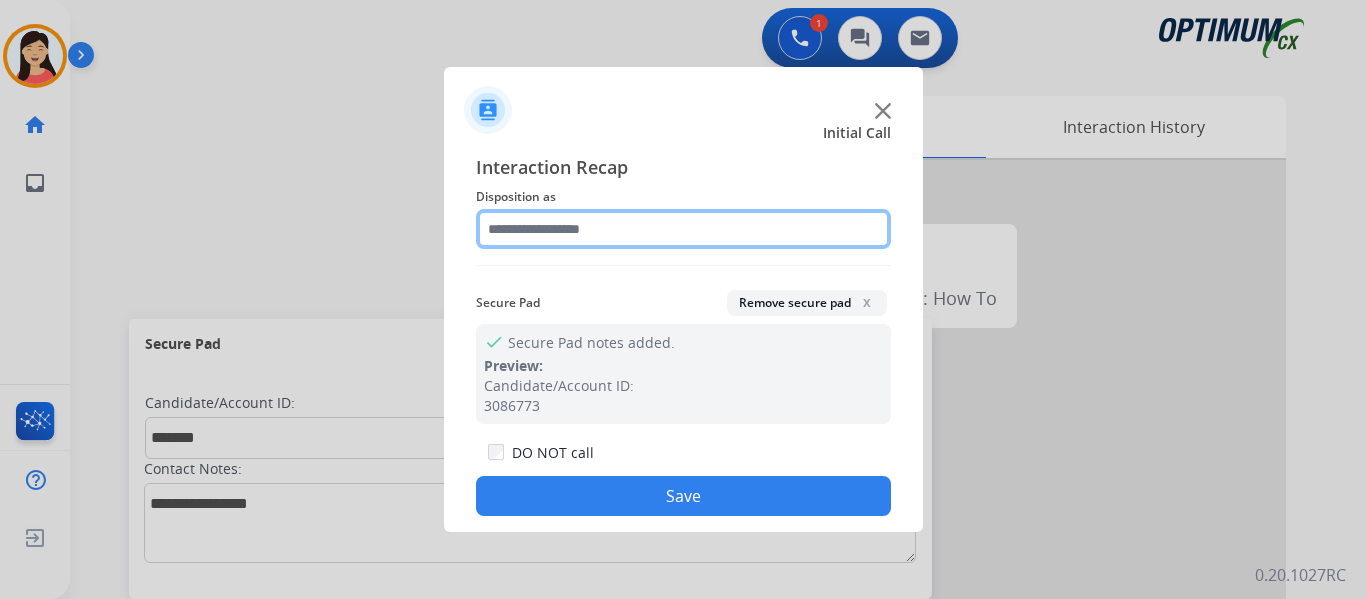click 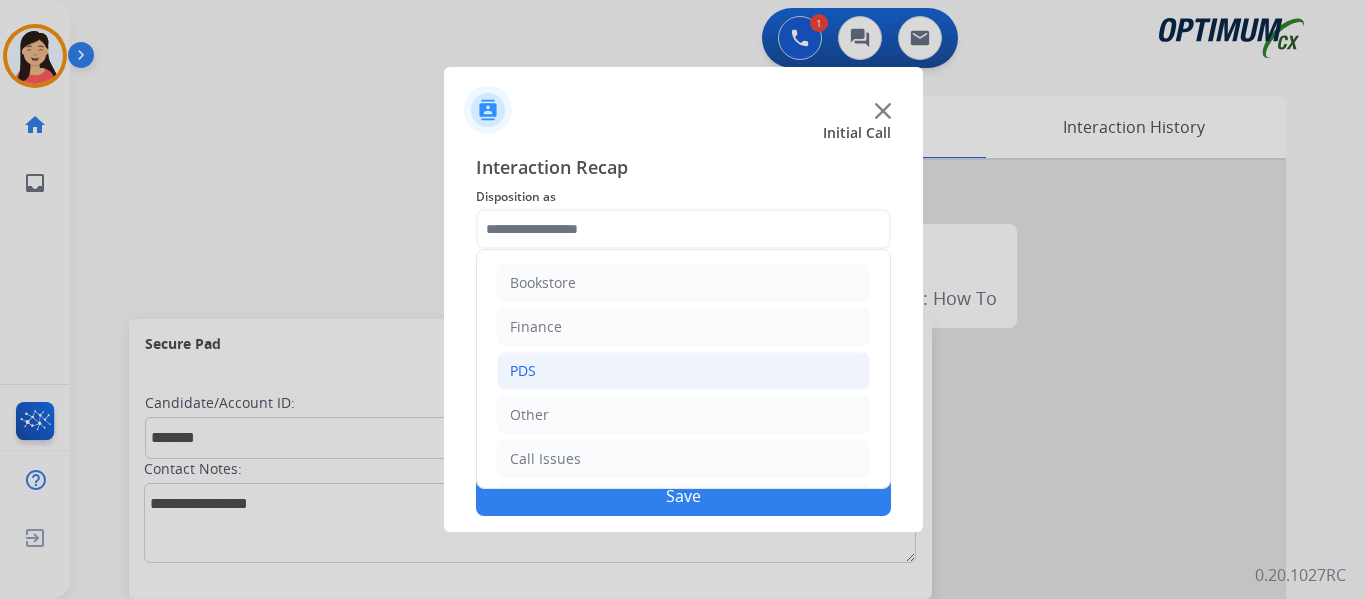 click on "PDS" 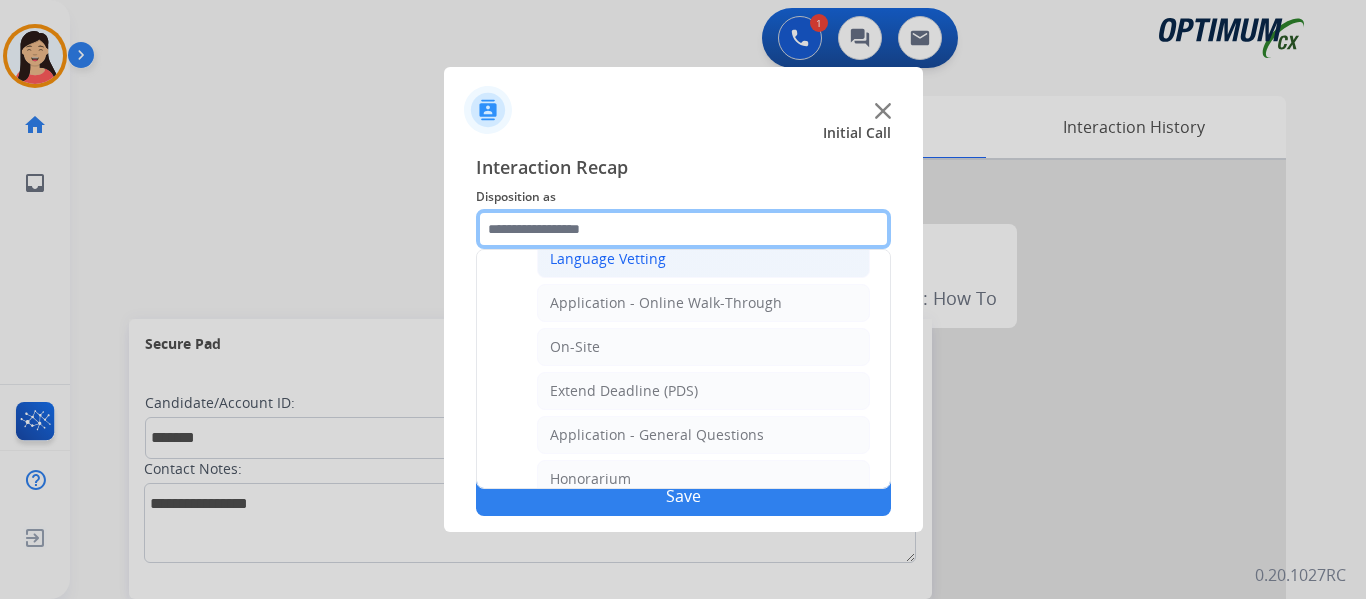scroll, scrollTop: 500, scrollLeft: 0, axis: vertical 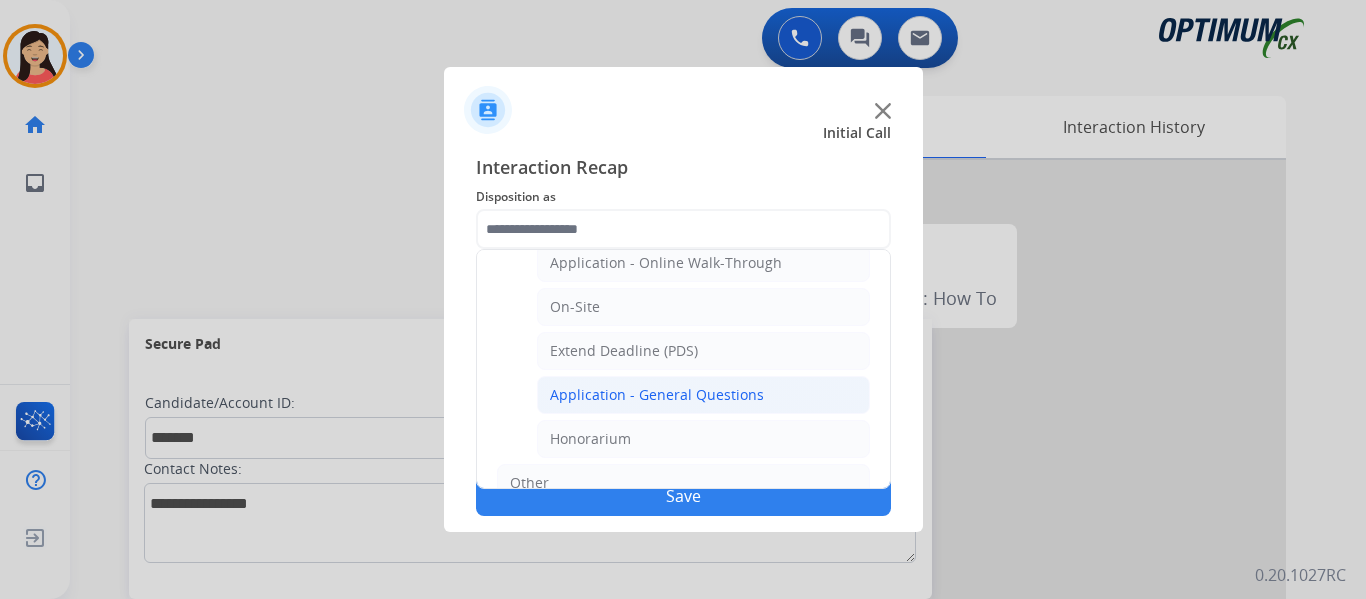 click on "Application - General Questions" 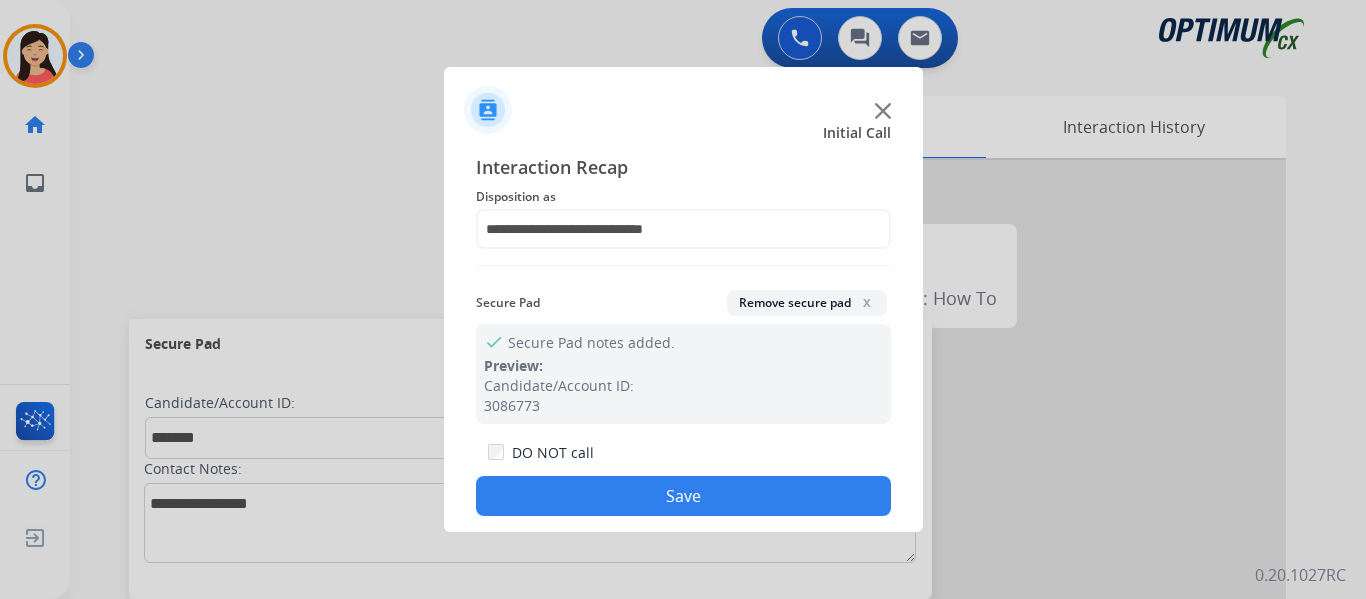 click on "Save" 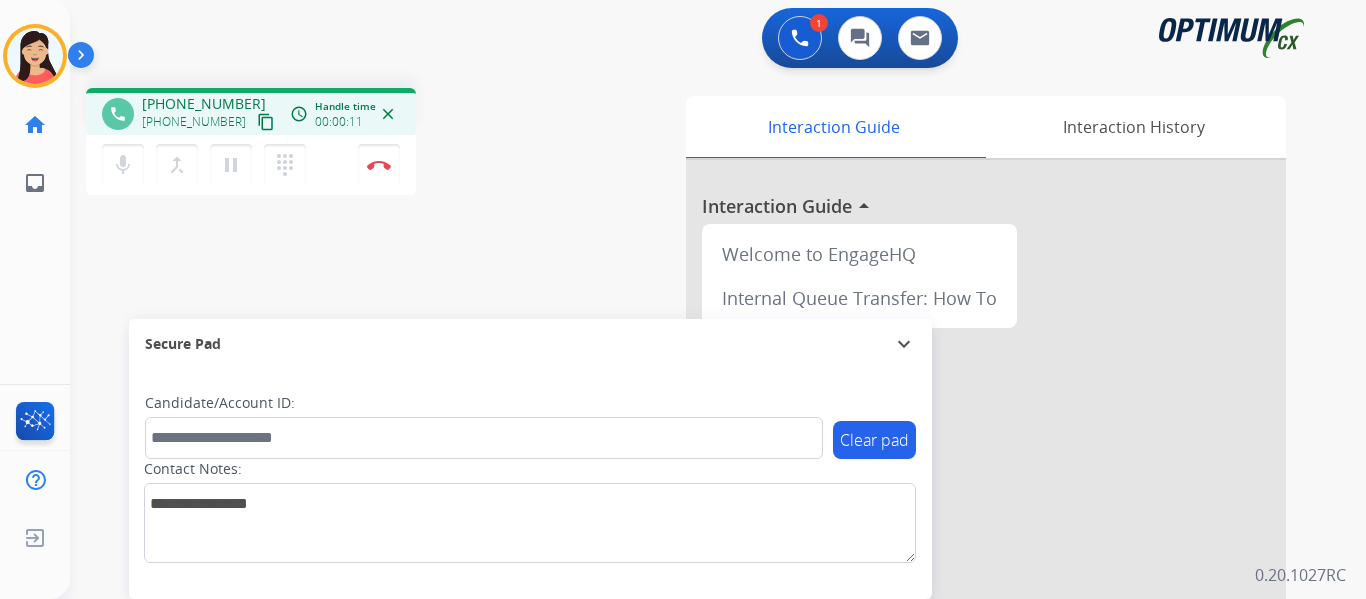 click on "content_copy" at bounding box center [266, 122] 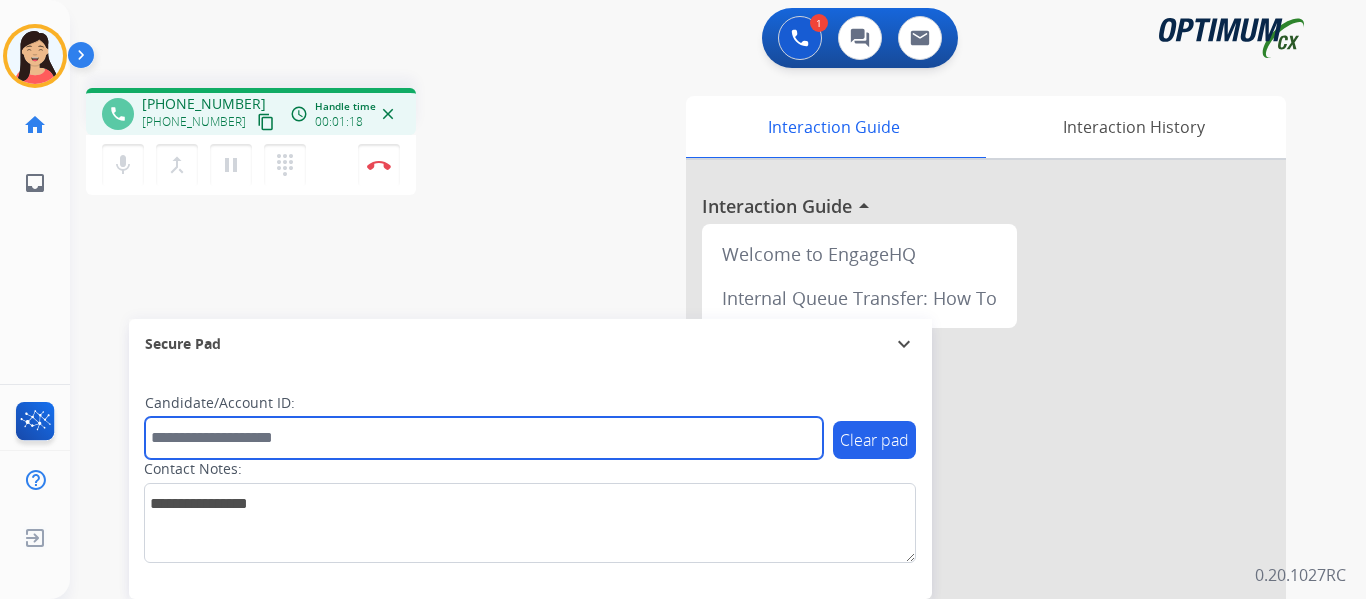 click at bounding box center (484, 438) 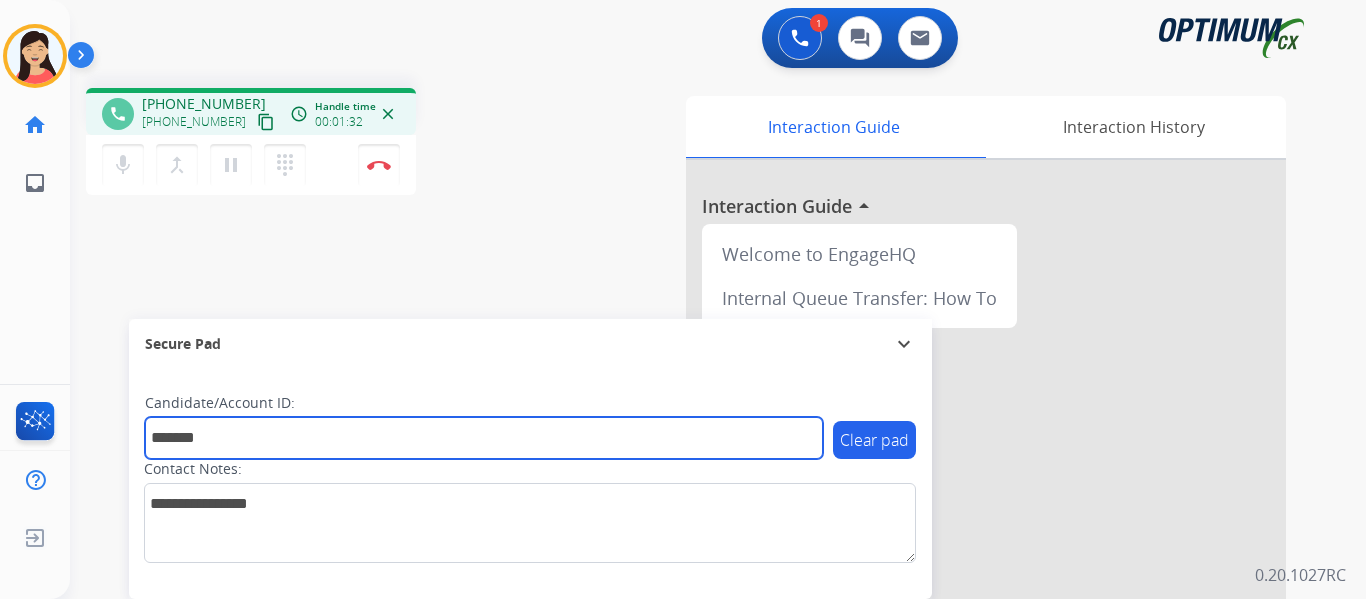 type on "*******" 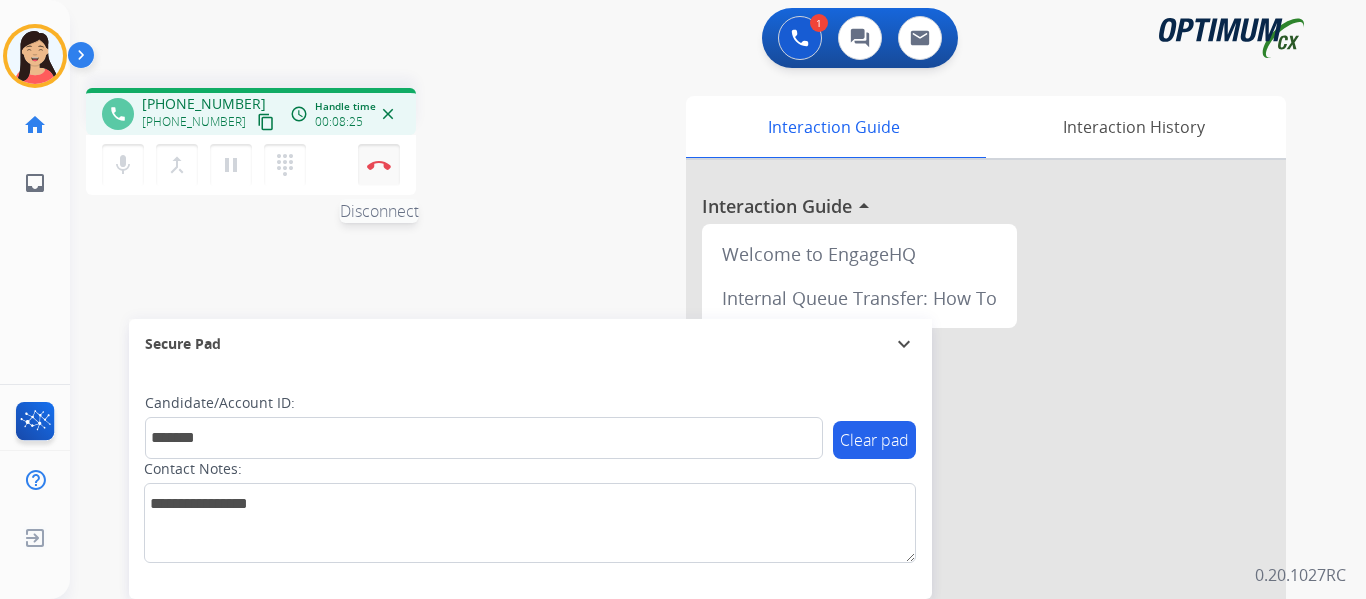drag, startPoint x: 381, startPoint y: 158, endPoint x: 399, endPoint y: 161, distance: 18.248287 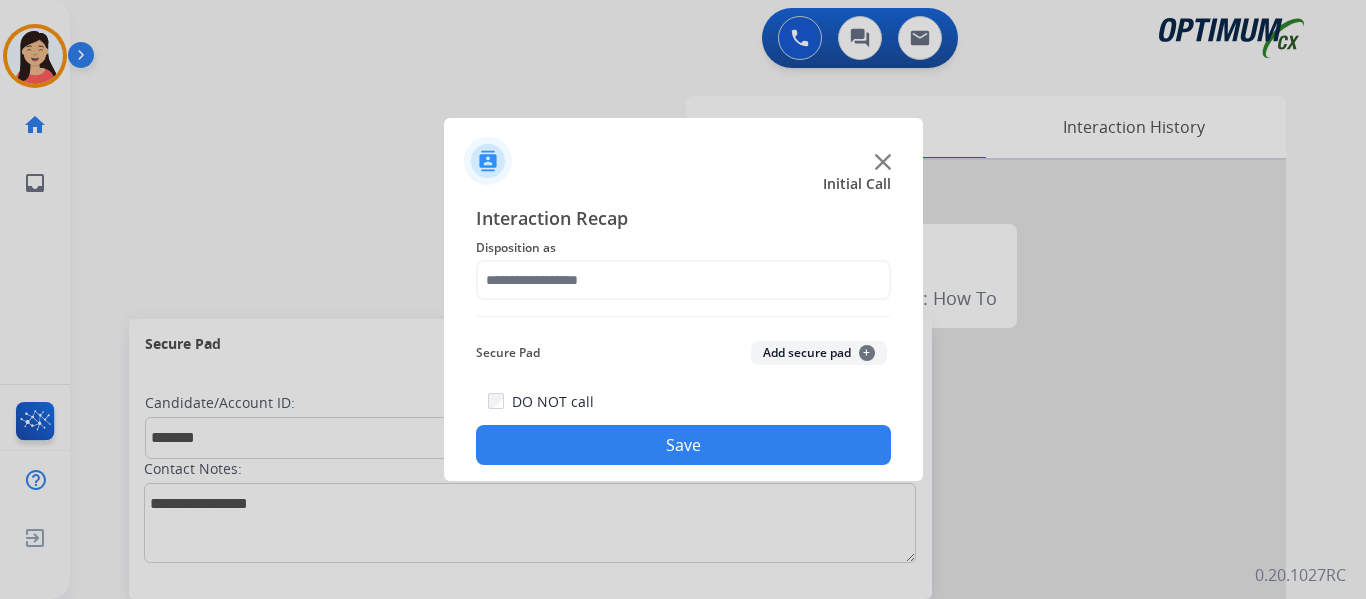 click on "Add secure pad  +" 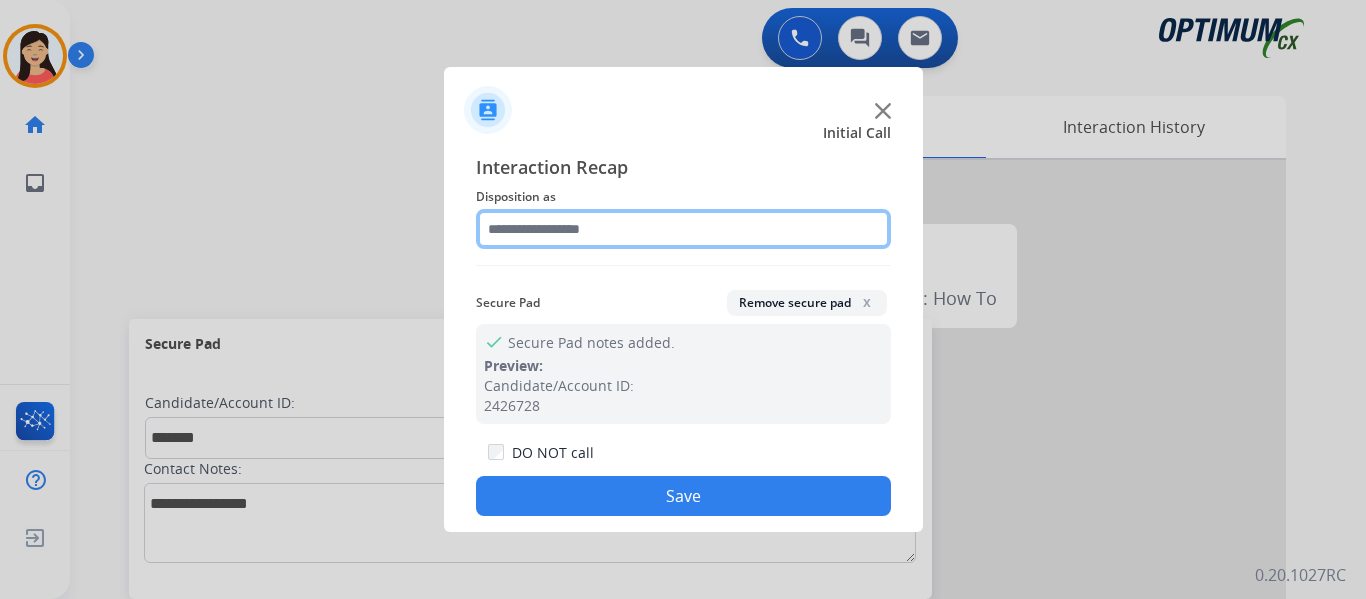 click 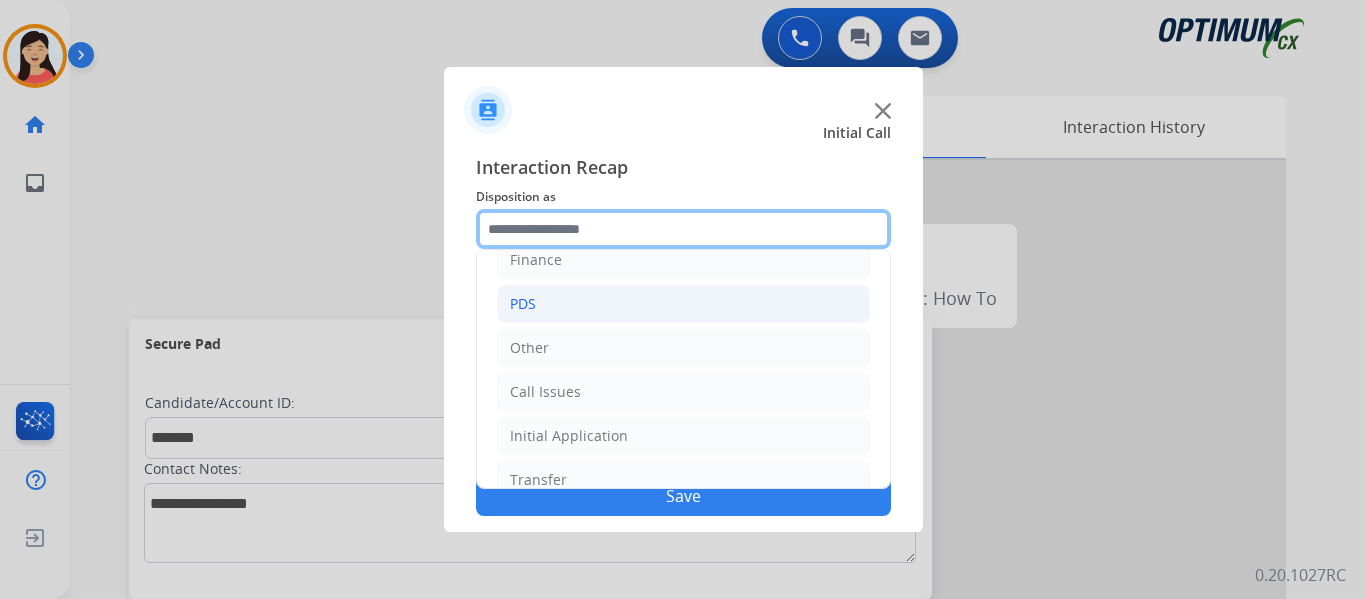 scroll, scrollTop: 136, scrollLeft: 0, axis: vertical 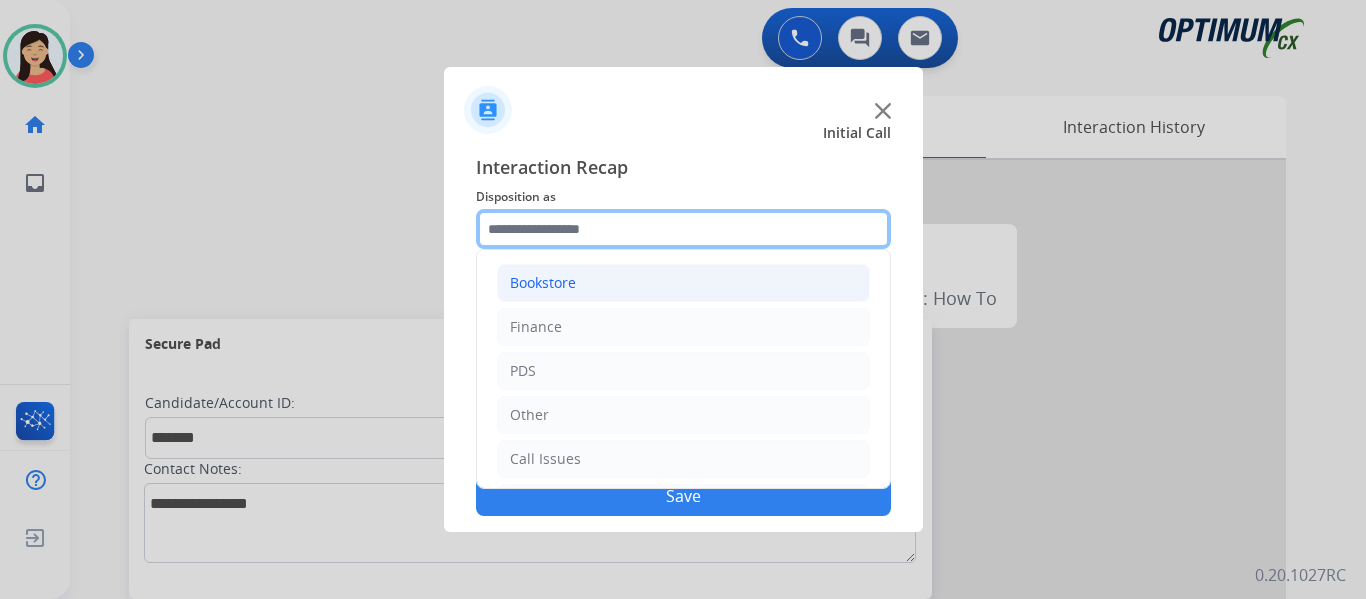 drag, startPoint x: 692, startPoint y: 225, endPoint x: 637, endPoint y: 265, distance: 68.007355 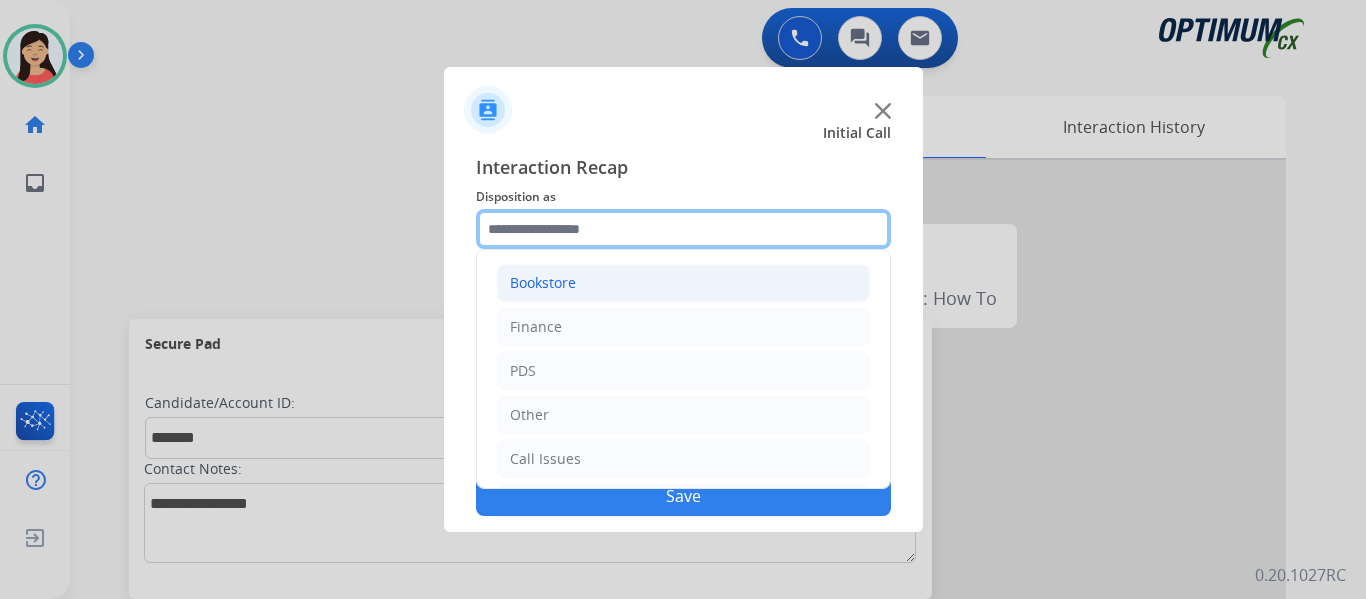 click 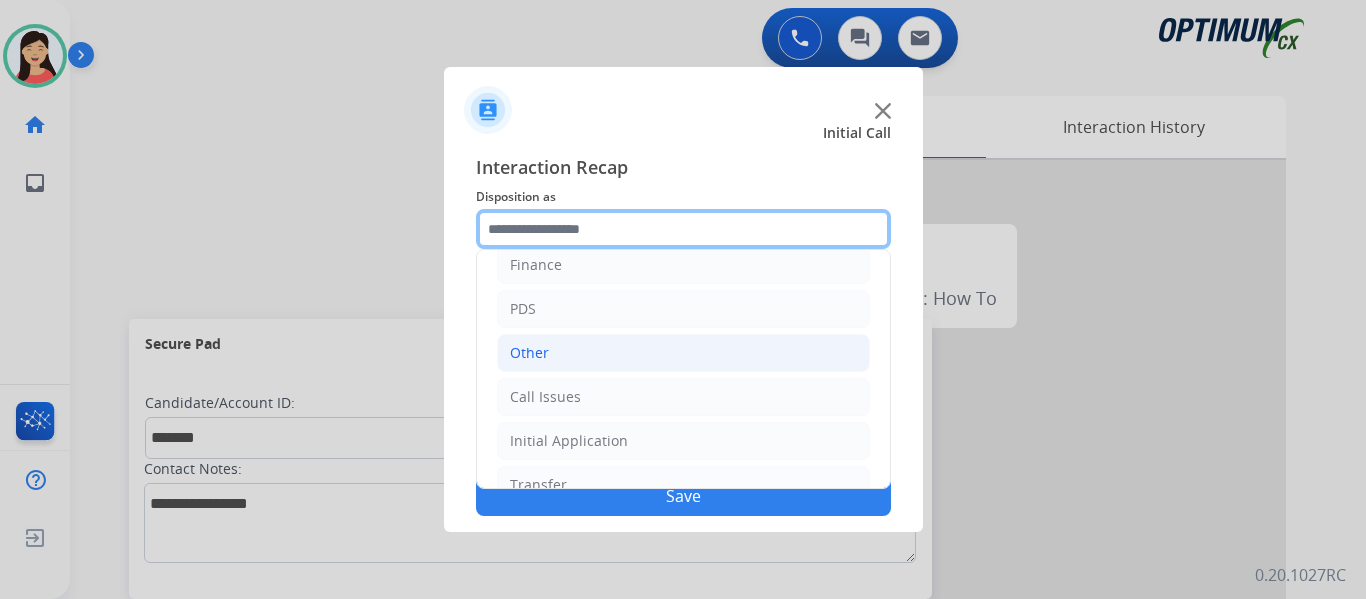scroll, scrollTop: 136, scrollLeft: 0, axis: vertical 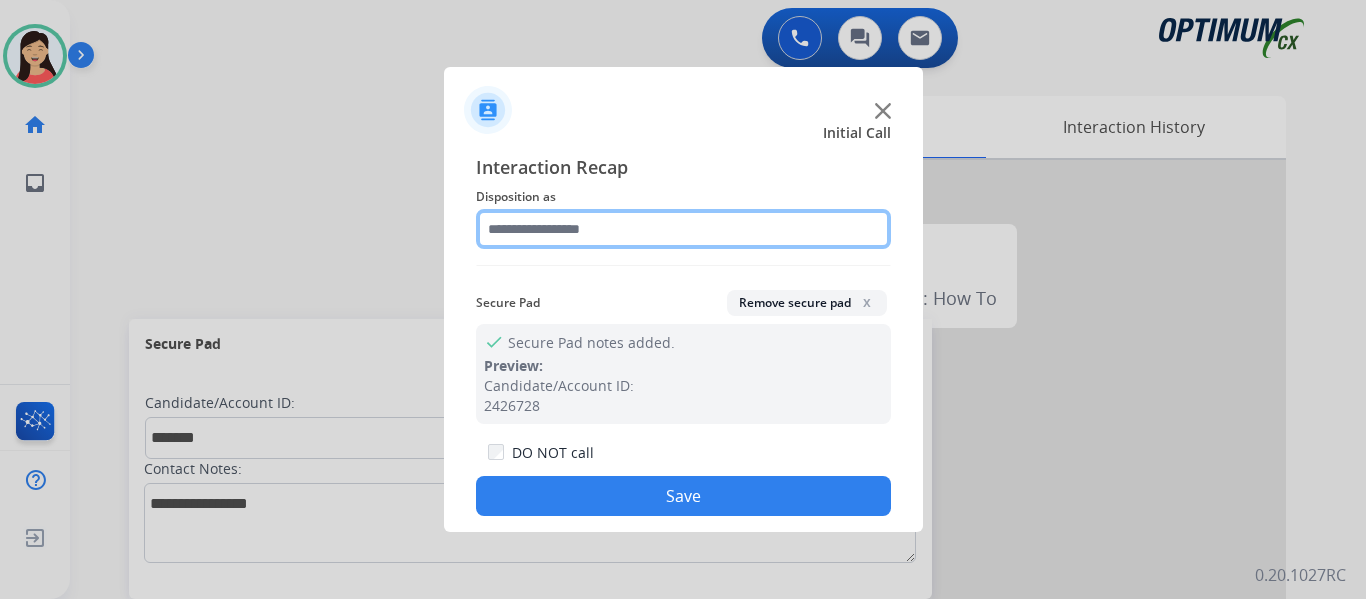 click 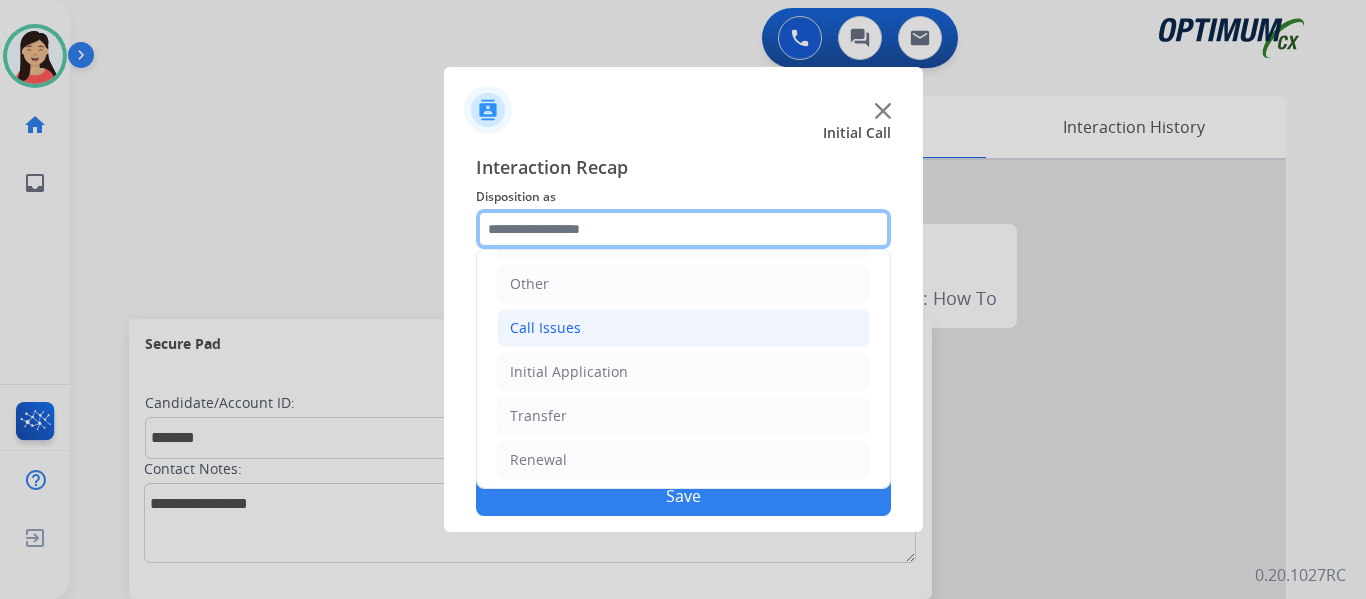 scroll, scrollTop: 136, scrollLeft: 0, axis: vertical 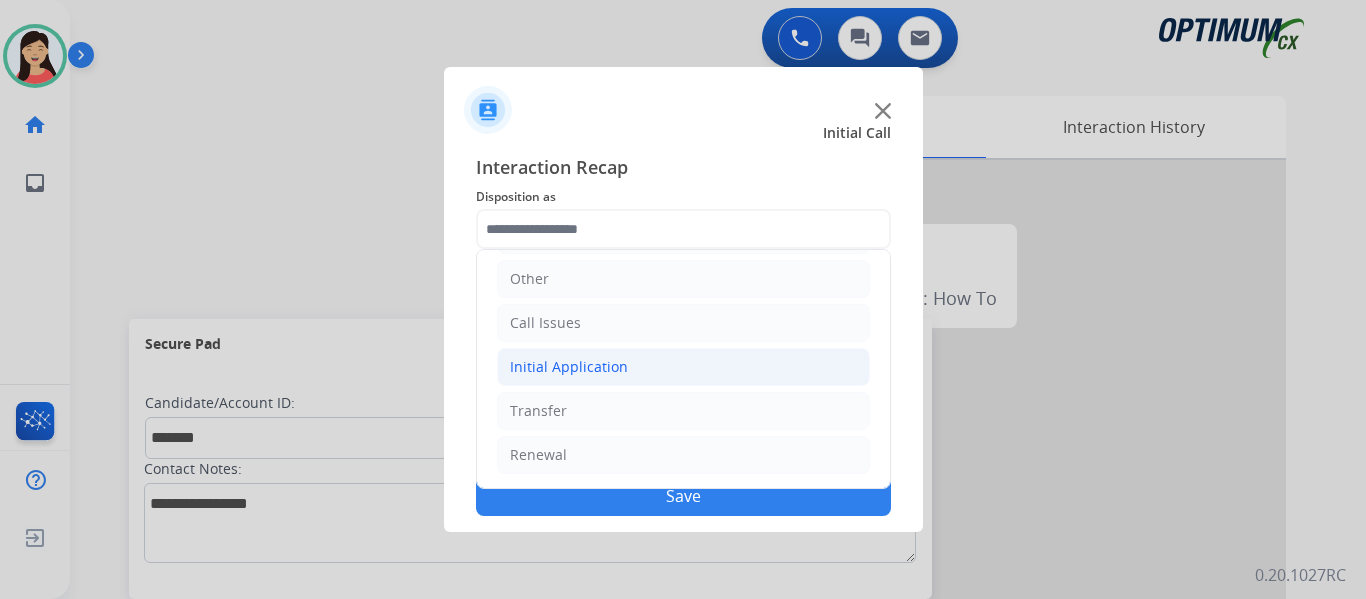 click on "Initial Application" 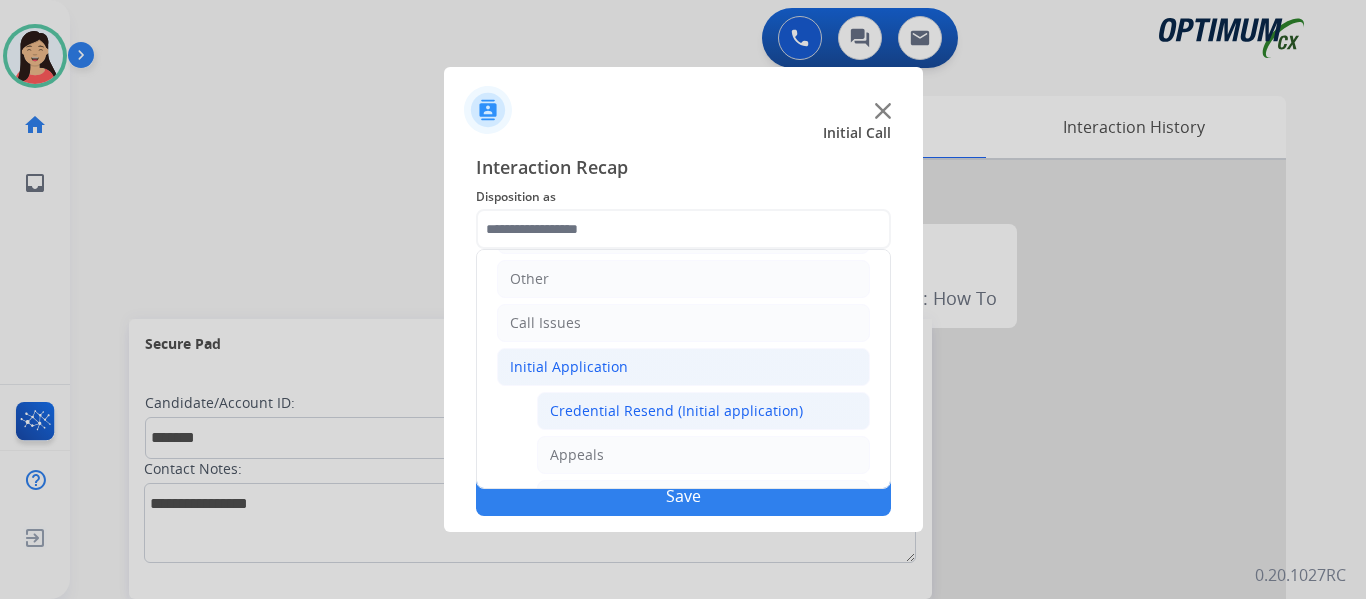 click on "Credential Resend (Initial application)" 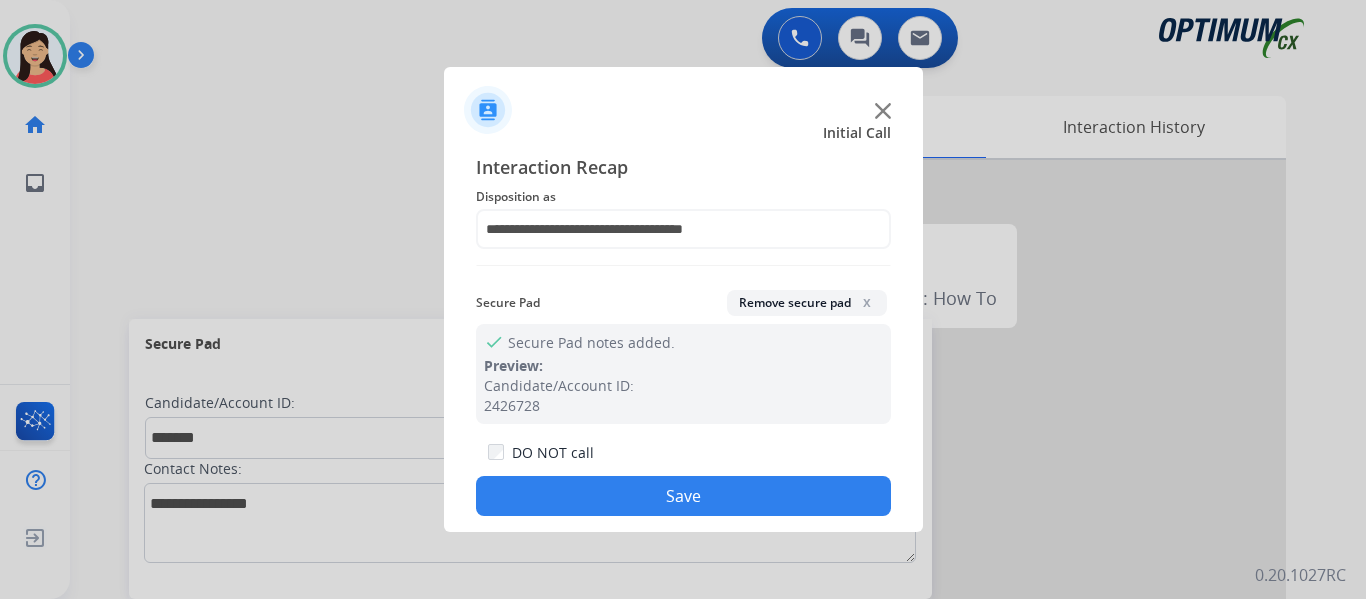 click on "Save" 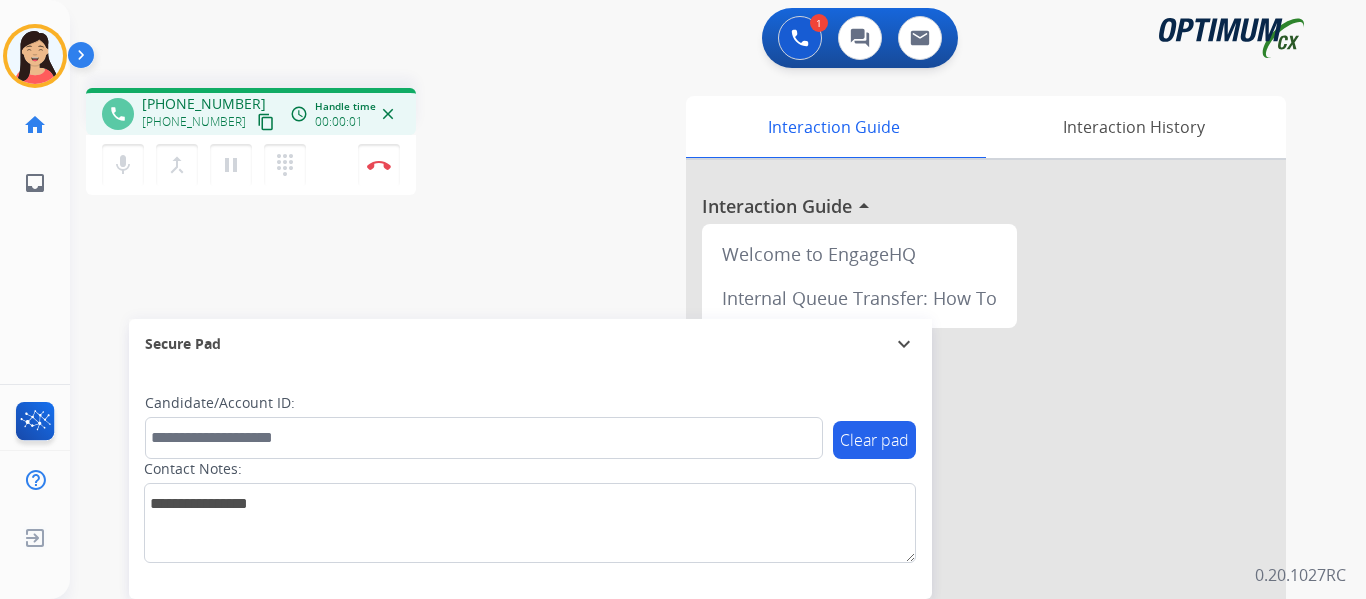 click on "content_copy" at bounding box center [266, 122] 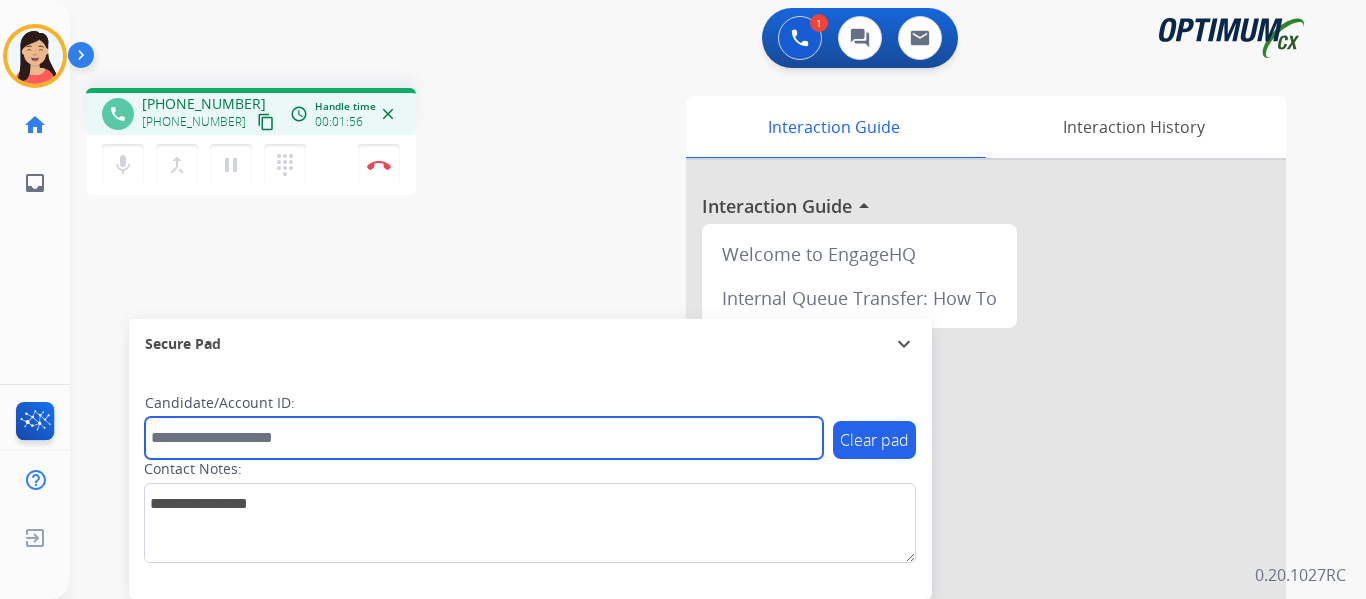 click at bounding box center (484, 438) 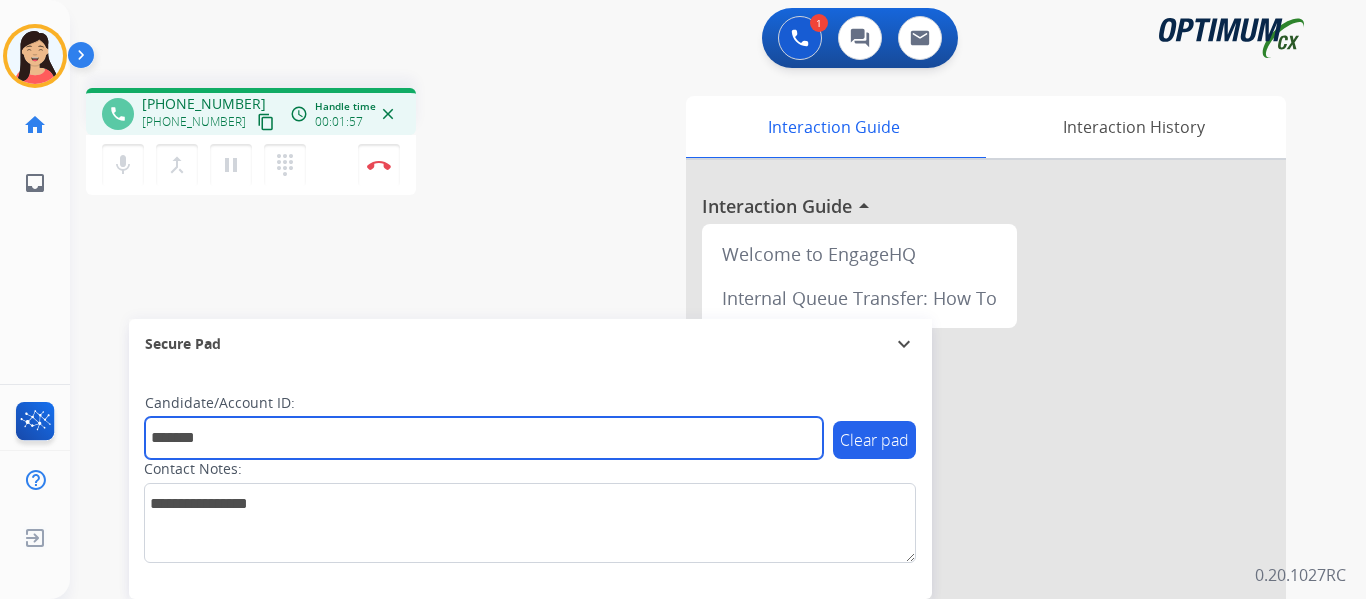 type on "*******" 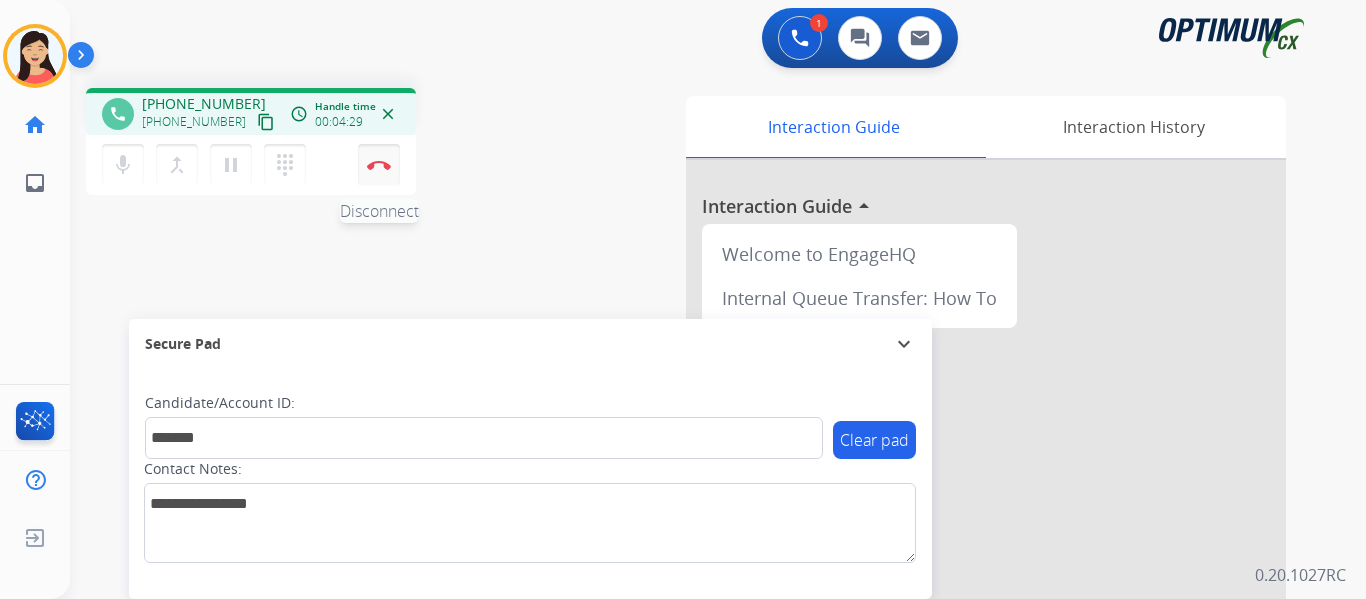 drag, startPoint x: 382, startPoint y: 166, endPoint x: 392, endPoint y: 173, distance: 12.206555 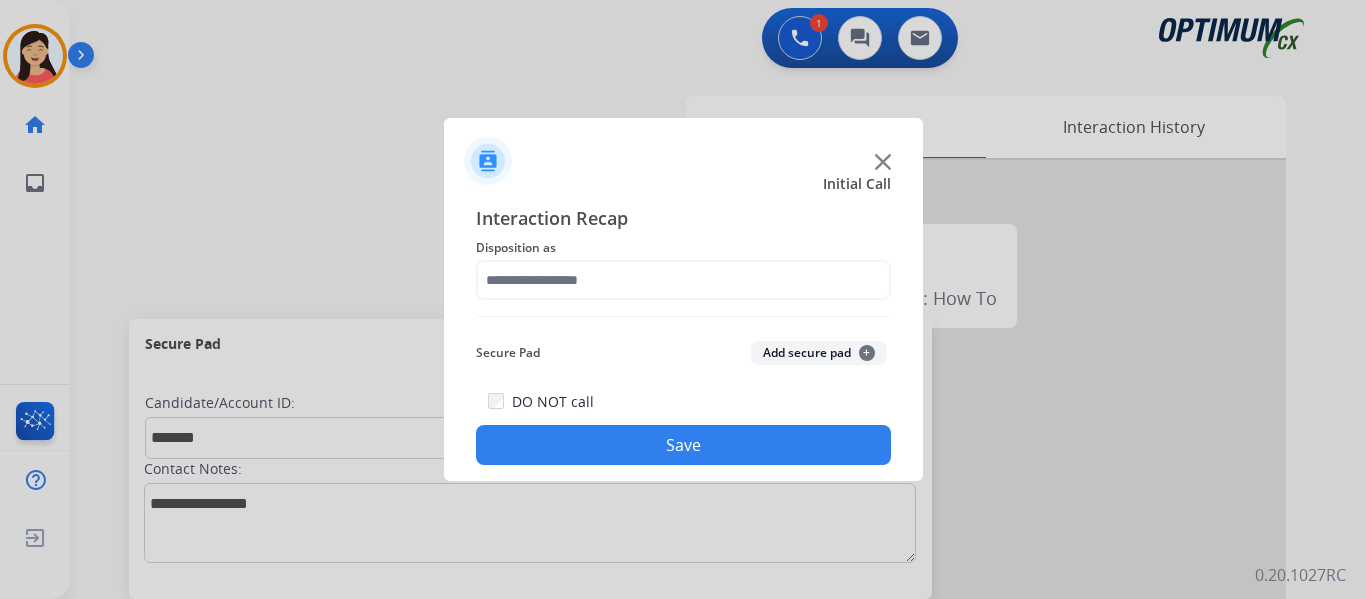 click on "Add secure pad  +" 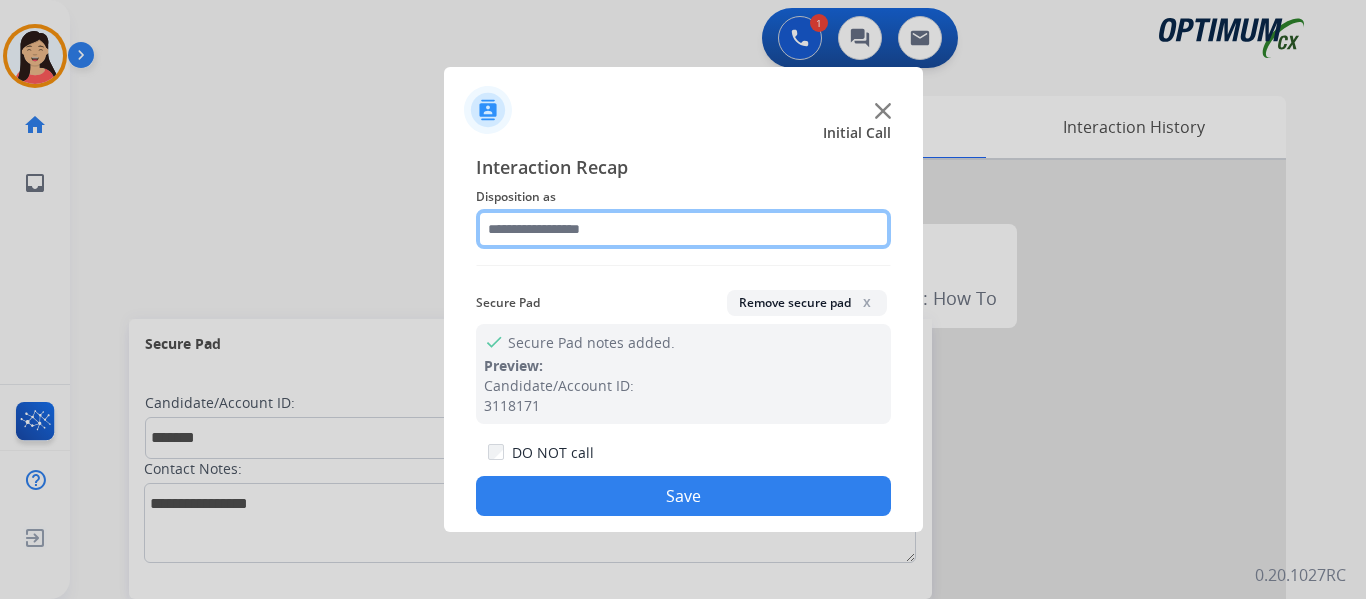 click 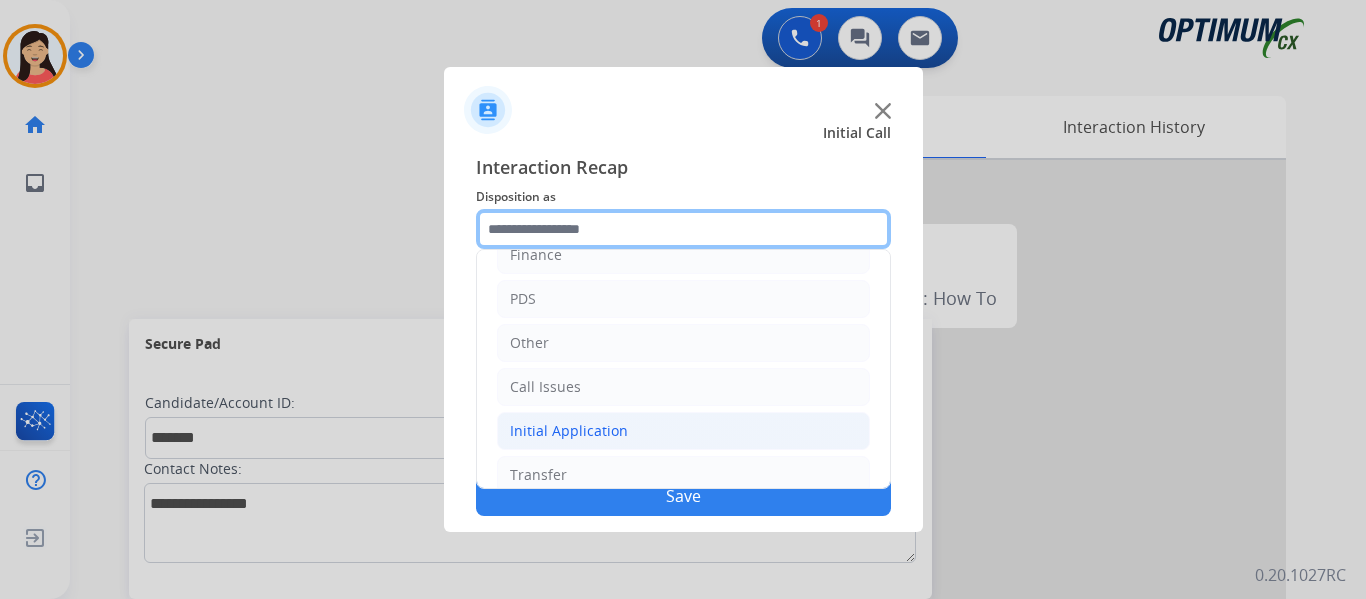 scroll, scrollTop: 136, scrollLeft: 0, axis: vertical 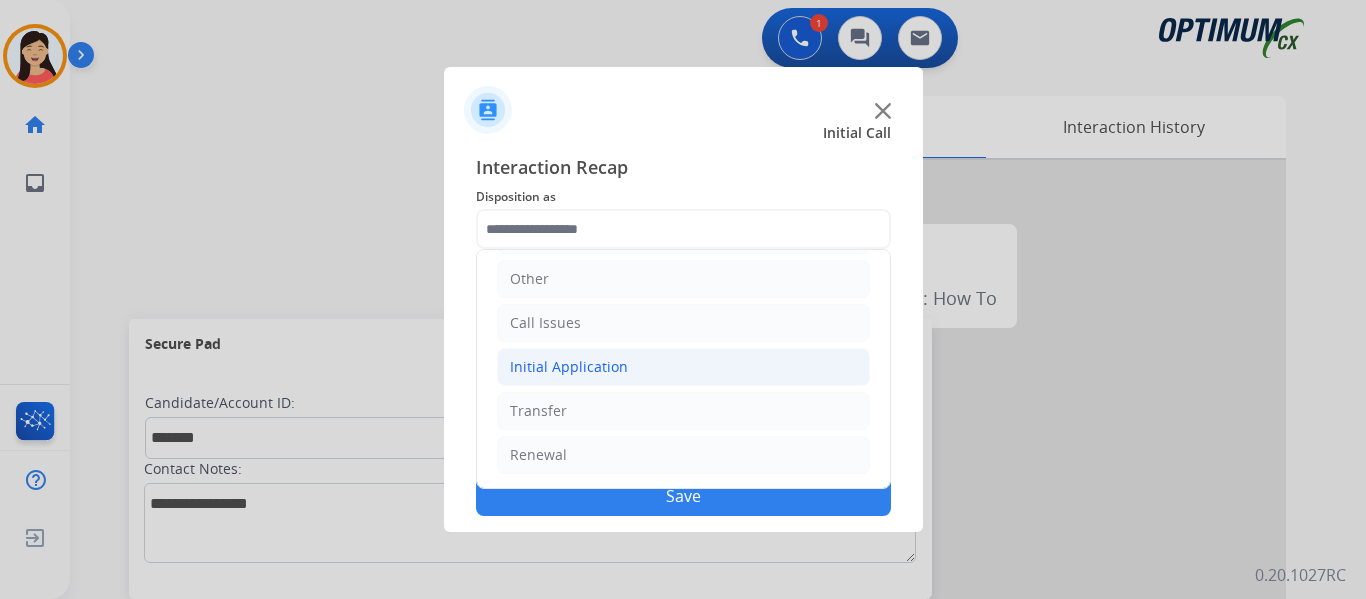 click on "Initial Application" 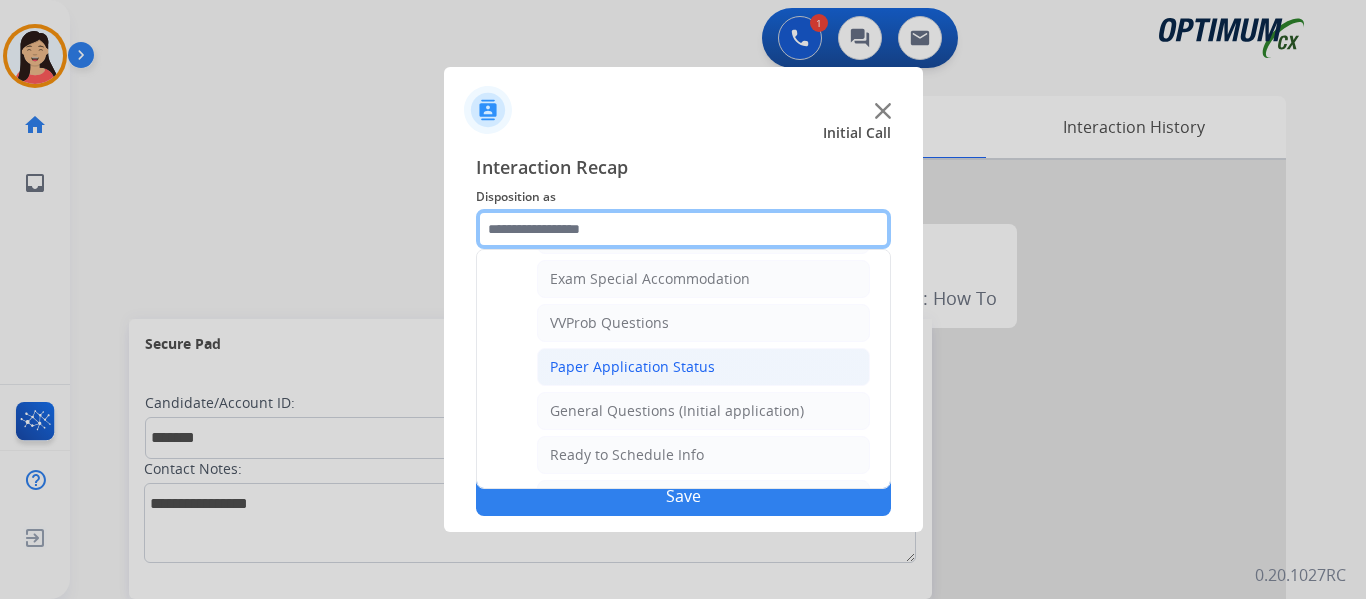 scroll, scrollTop: 1136, scrollLeft: 0, axis: vertical 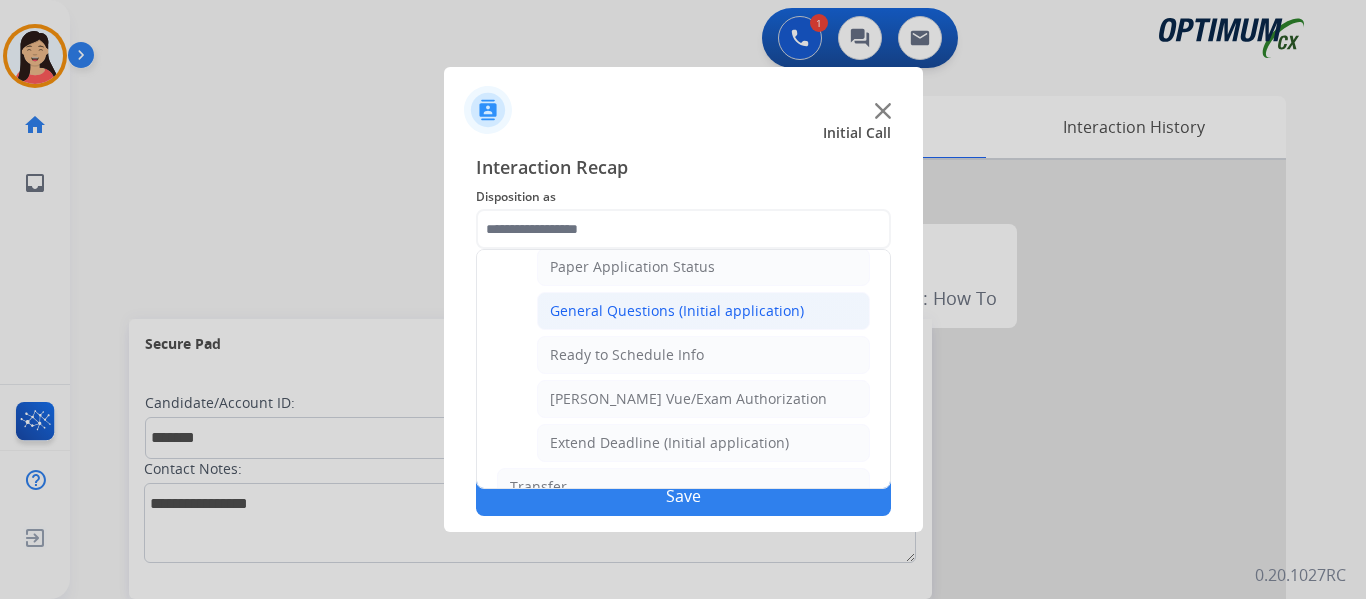 click on "General Questions (Initial application)" 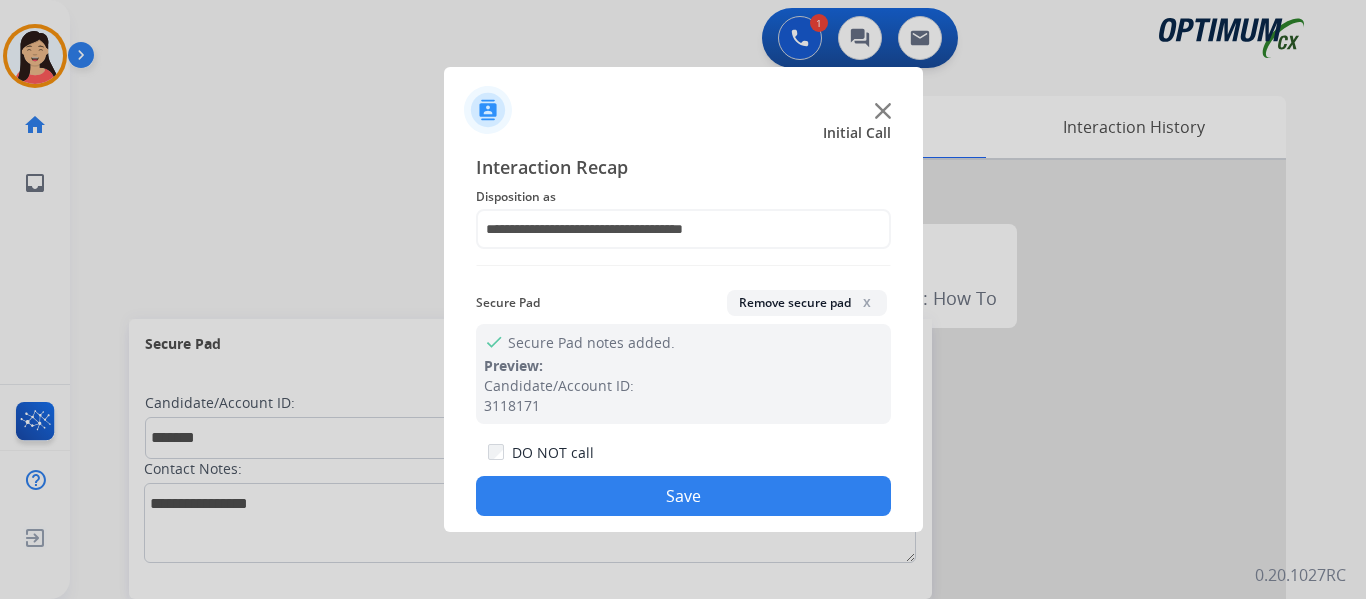 click on "Save" 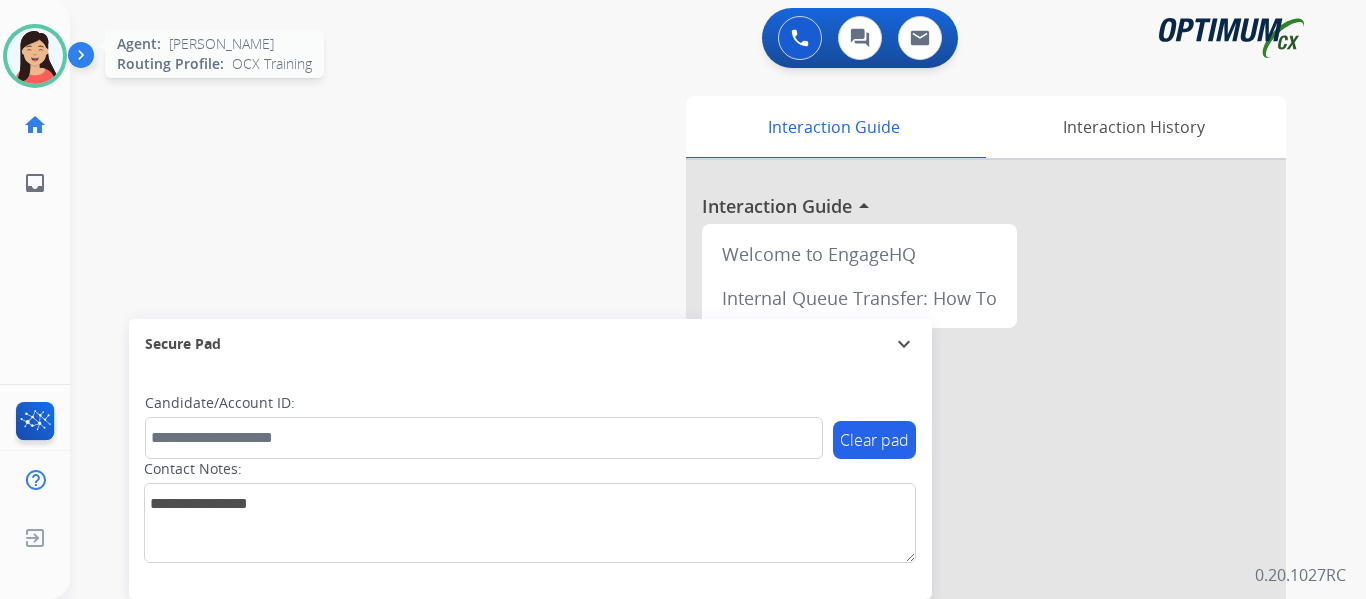 click at bounding box center (35, 56) 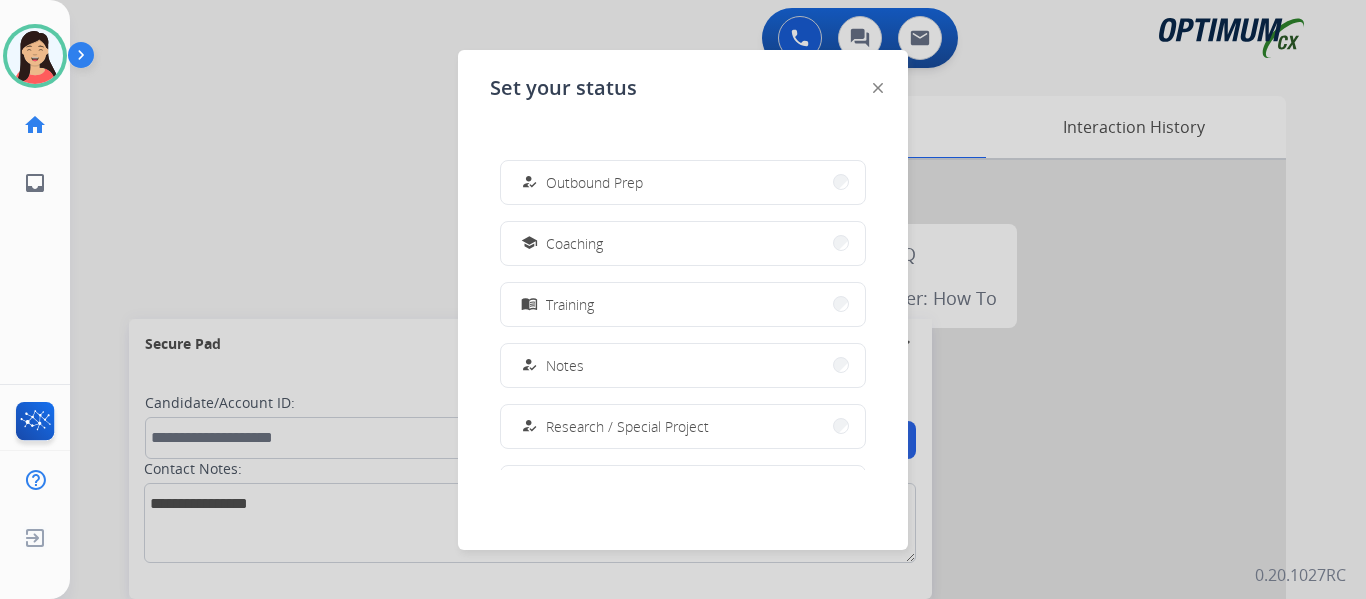 scroll, scrollTop: 499, scrollLeft: 0, axis: vertical 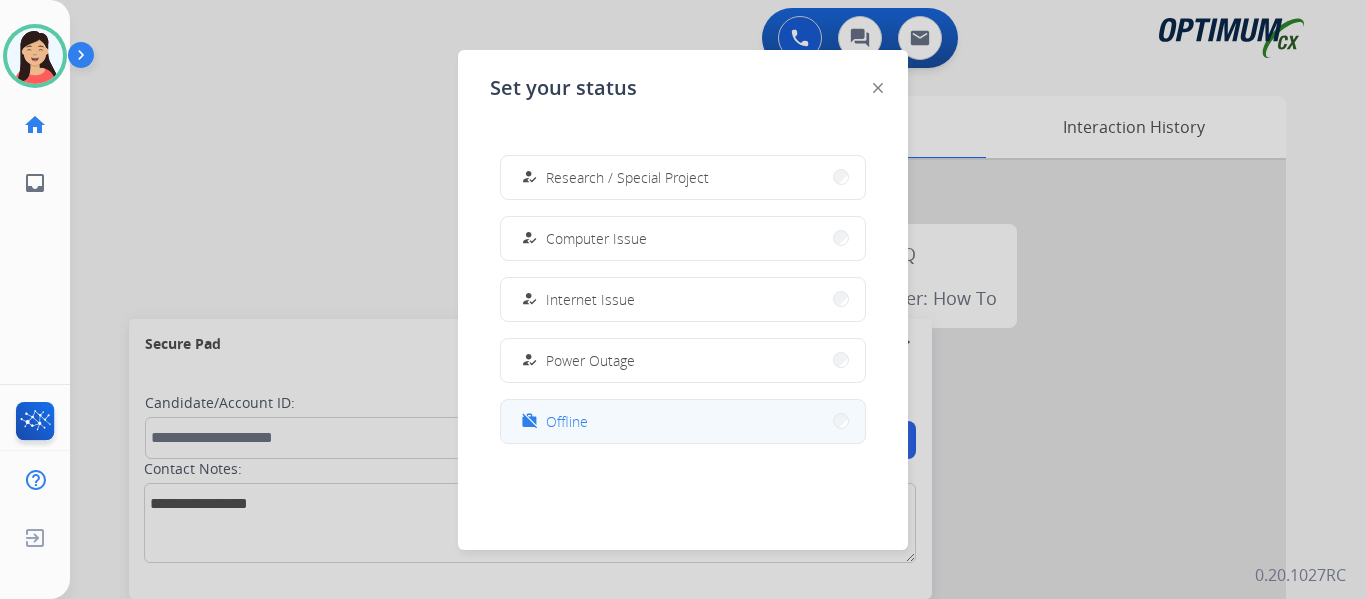 click on "work_off Offline" at bounding box center (683, 421) 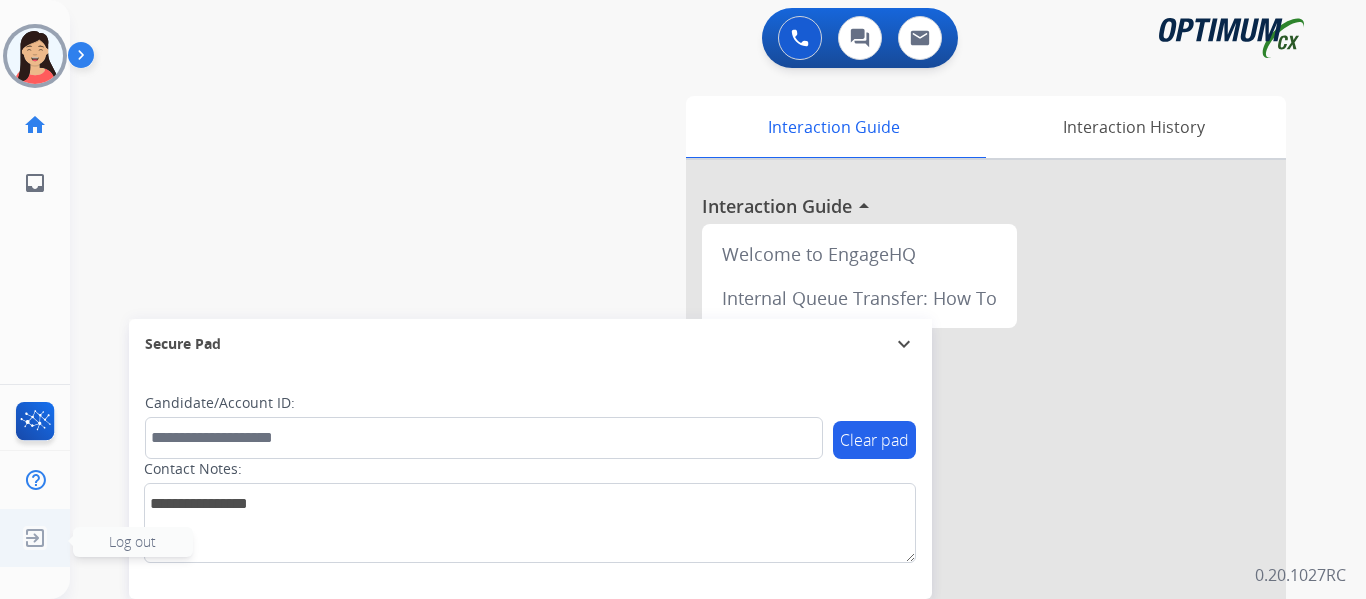 click 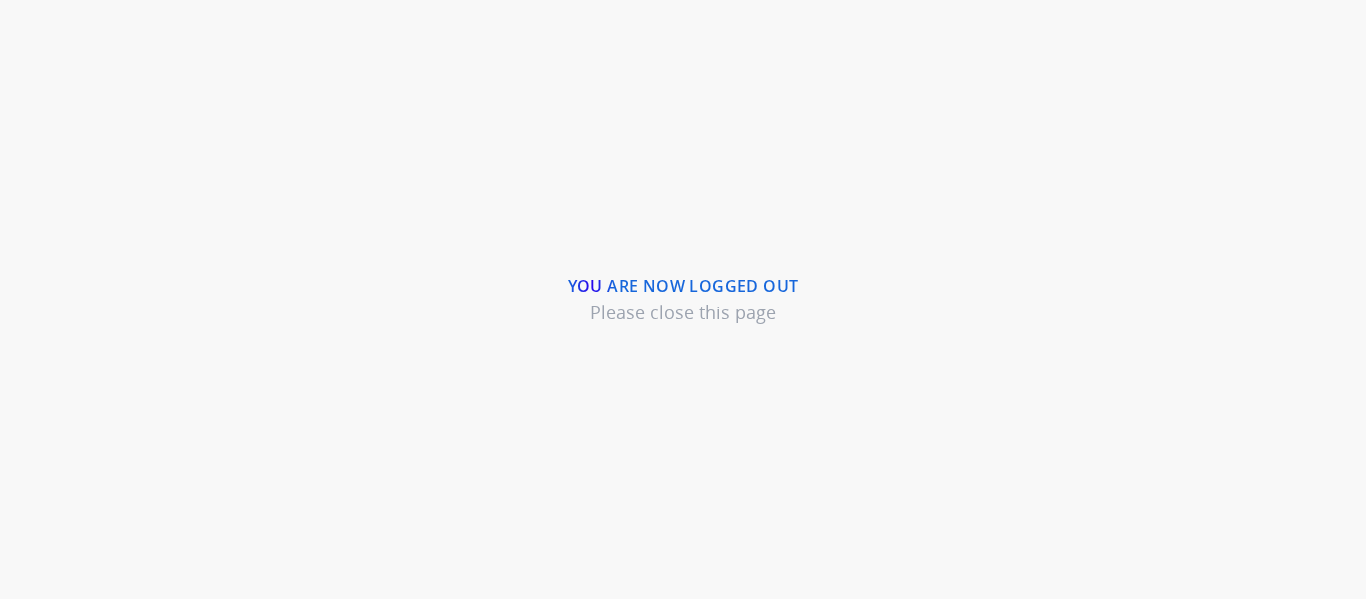 scroll, scrollTop: 0, scrollLeft: 0, axis: both 